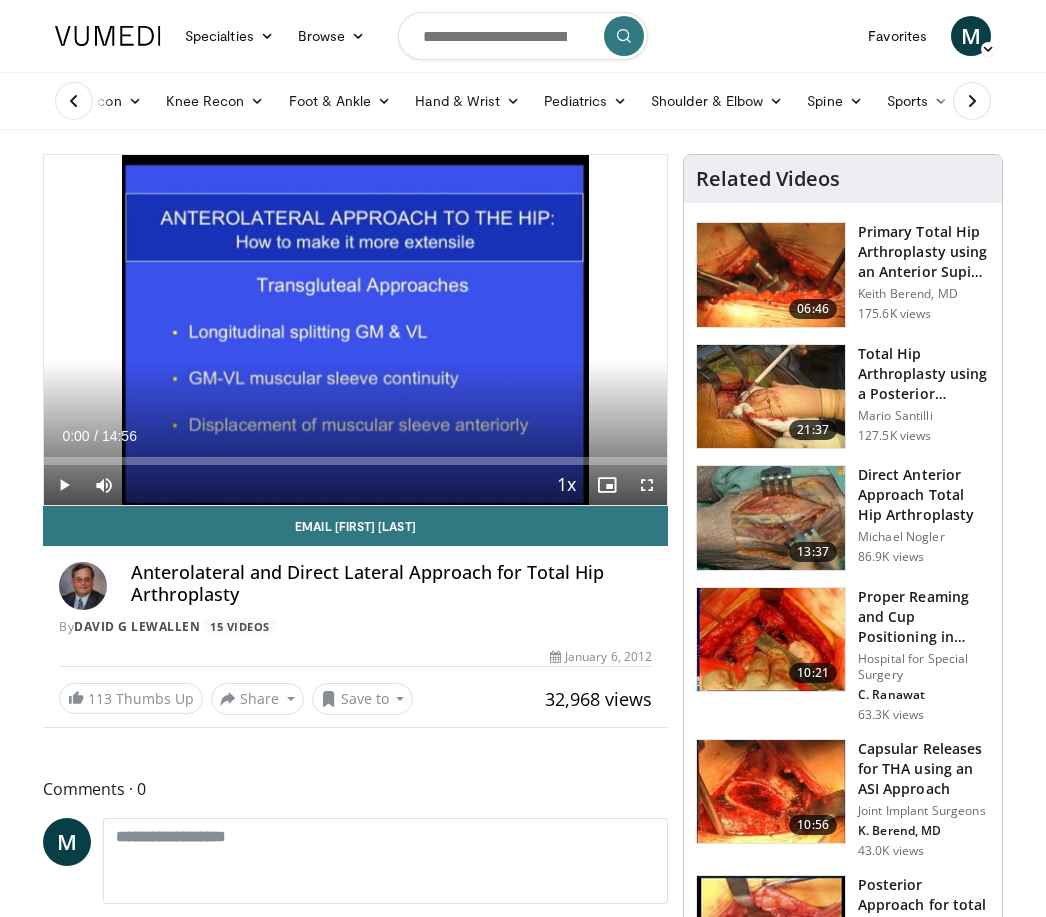 scroll, scrollTop: 0, scrollLeft: 0, axis: both 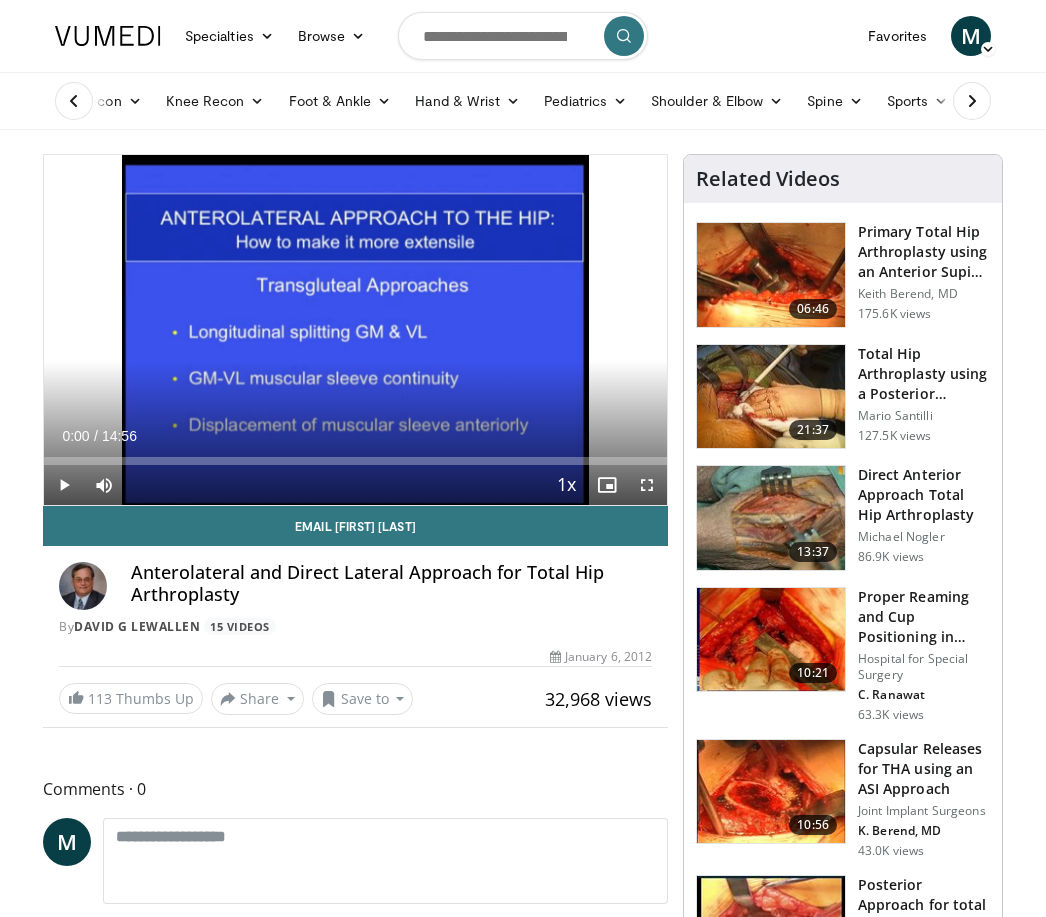 click on "Shoulder & Elbow" at bounding box center (717, 101) 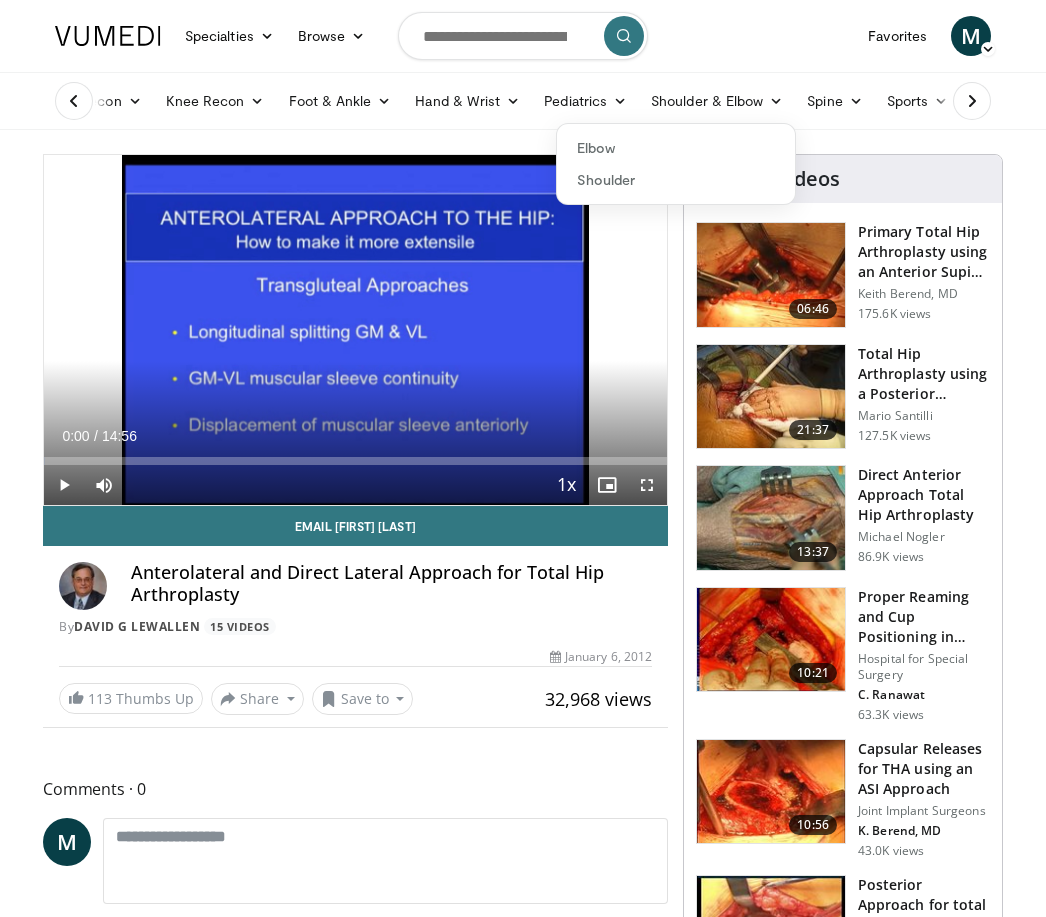 click on "Shoulder" at bounding box center (676, 180) 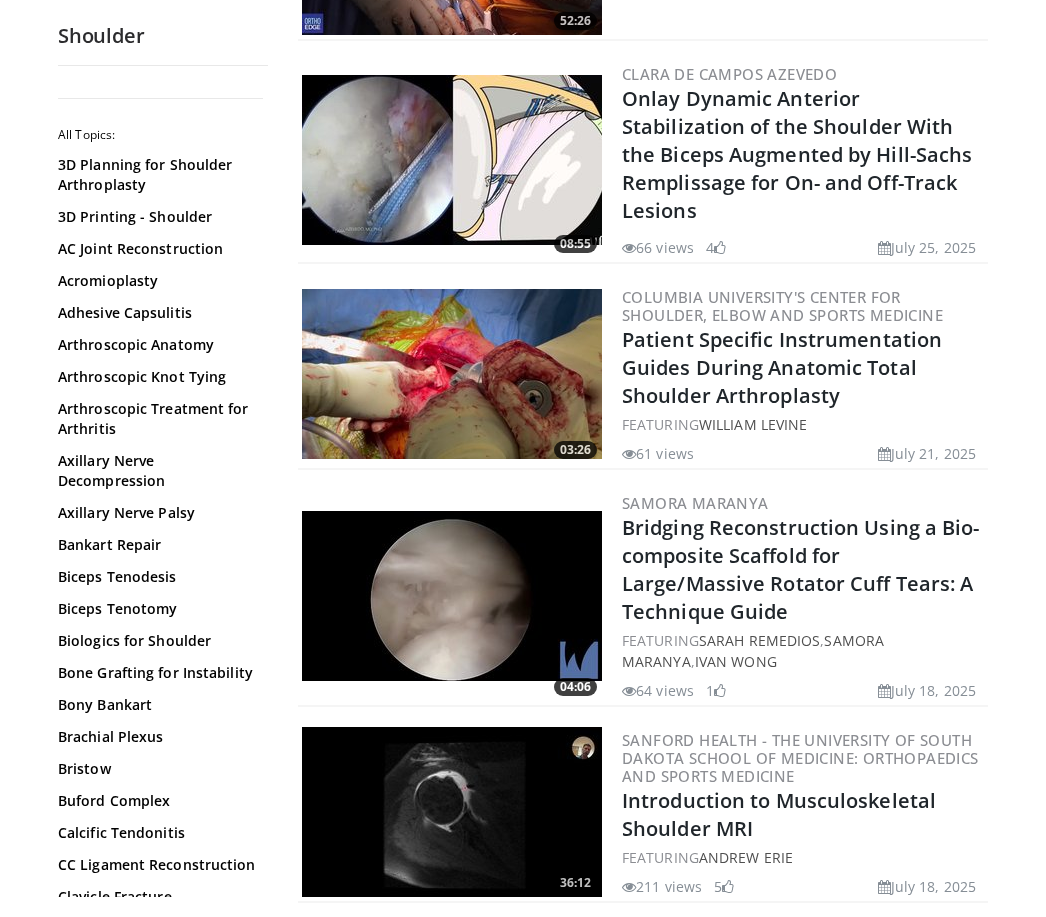scroll, scrollTop: 950, scrollLeft: 0, axis: vertical 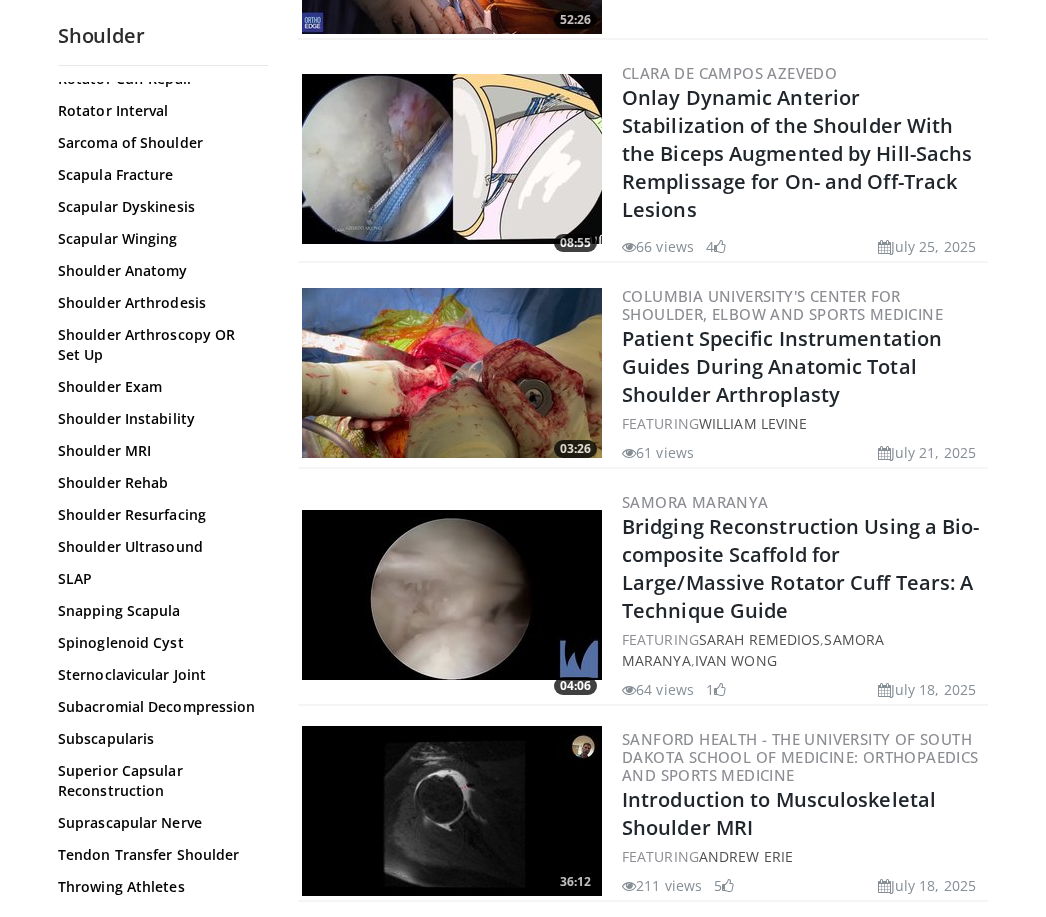 click on "SLAP" at bounding box center (158, 579) 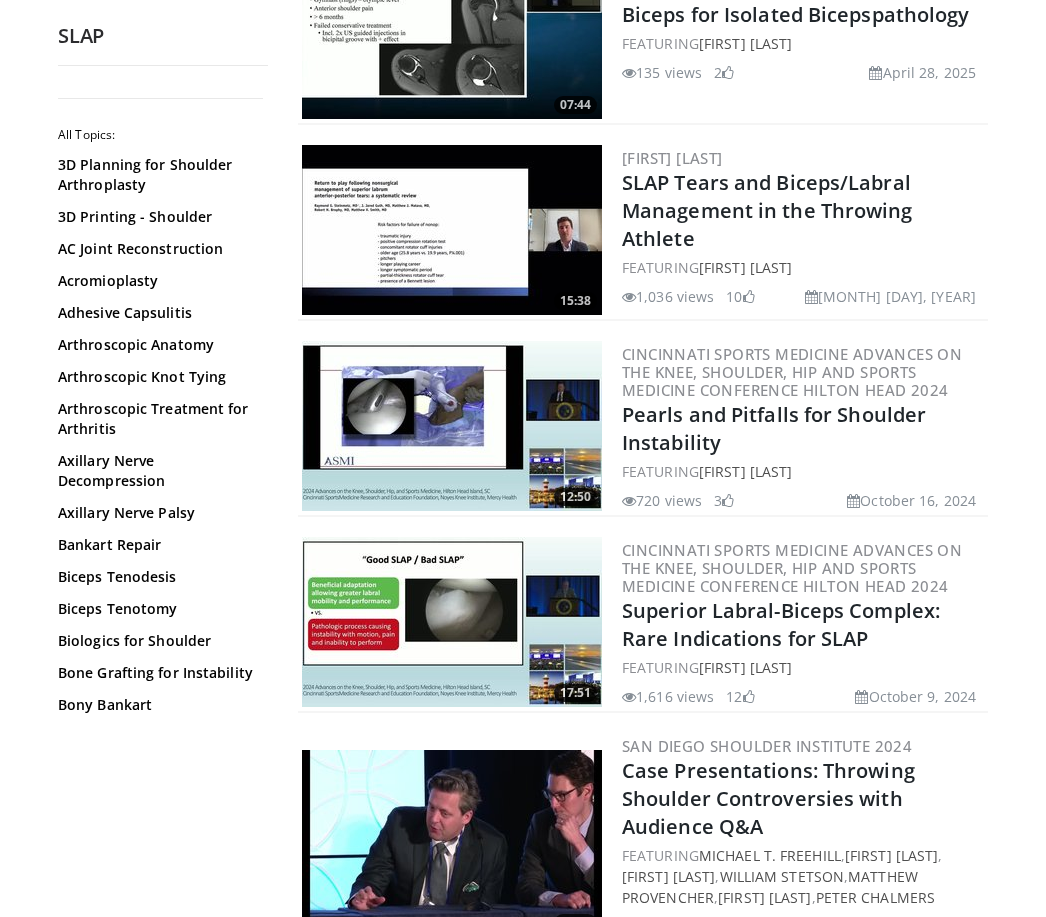 scroll, scrollTop: 0, scrollLeft: 0, axis: both 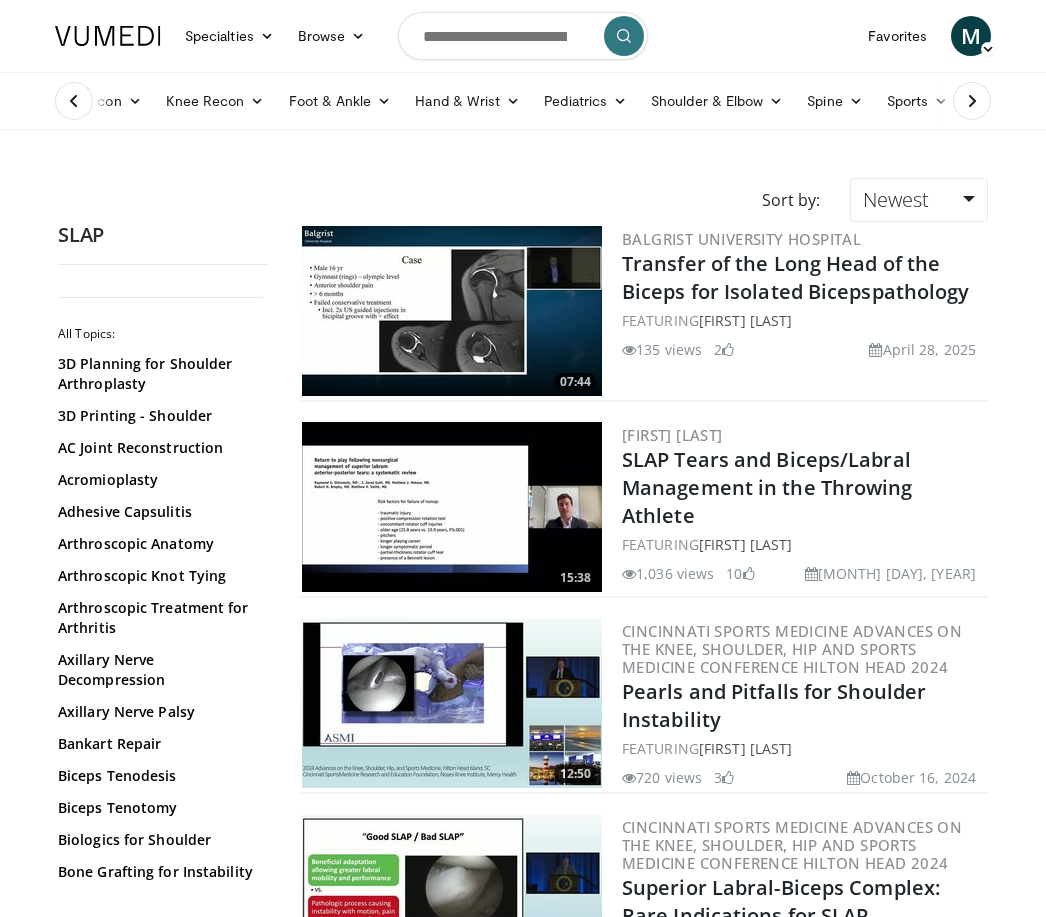 click at bounding box center (972, 101) 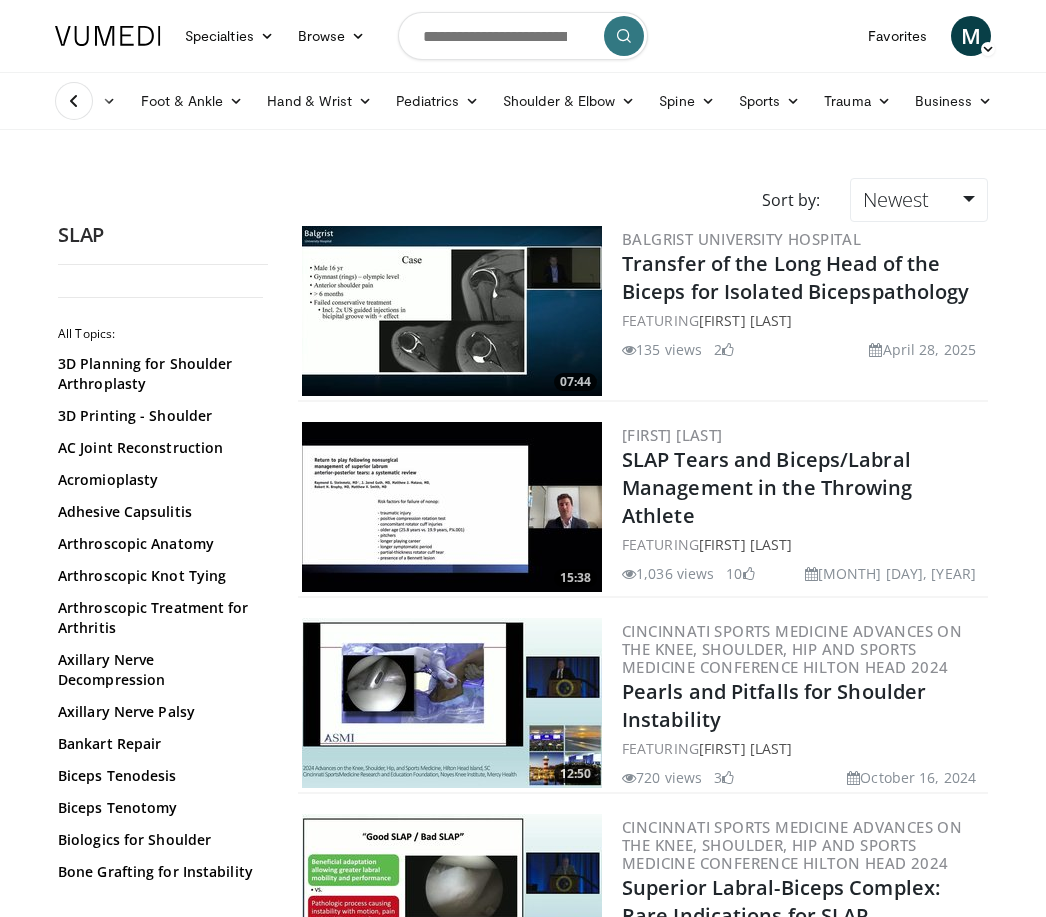 click on "Trauma" at bounding box center (857, 101) 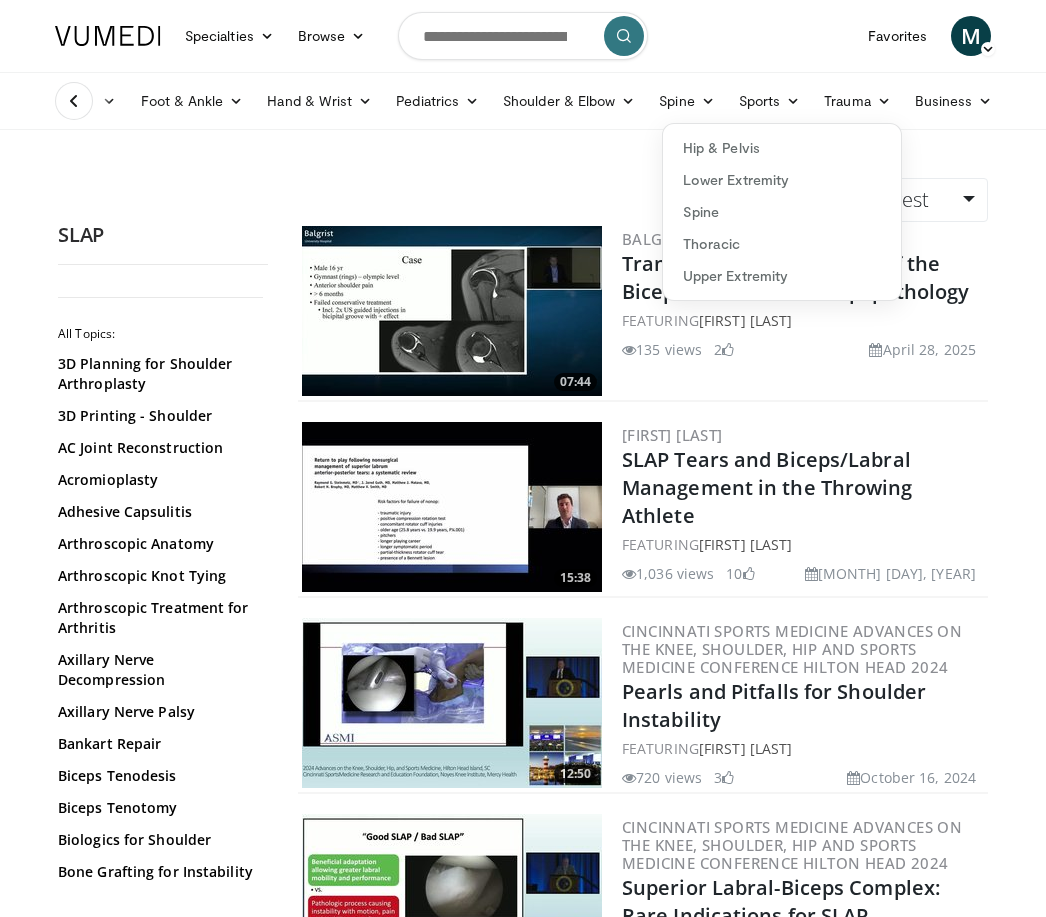 click on "Hip & Pelvis" at bounding box center (782, 148) 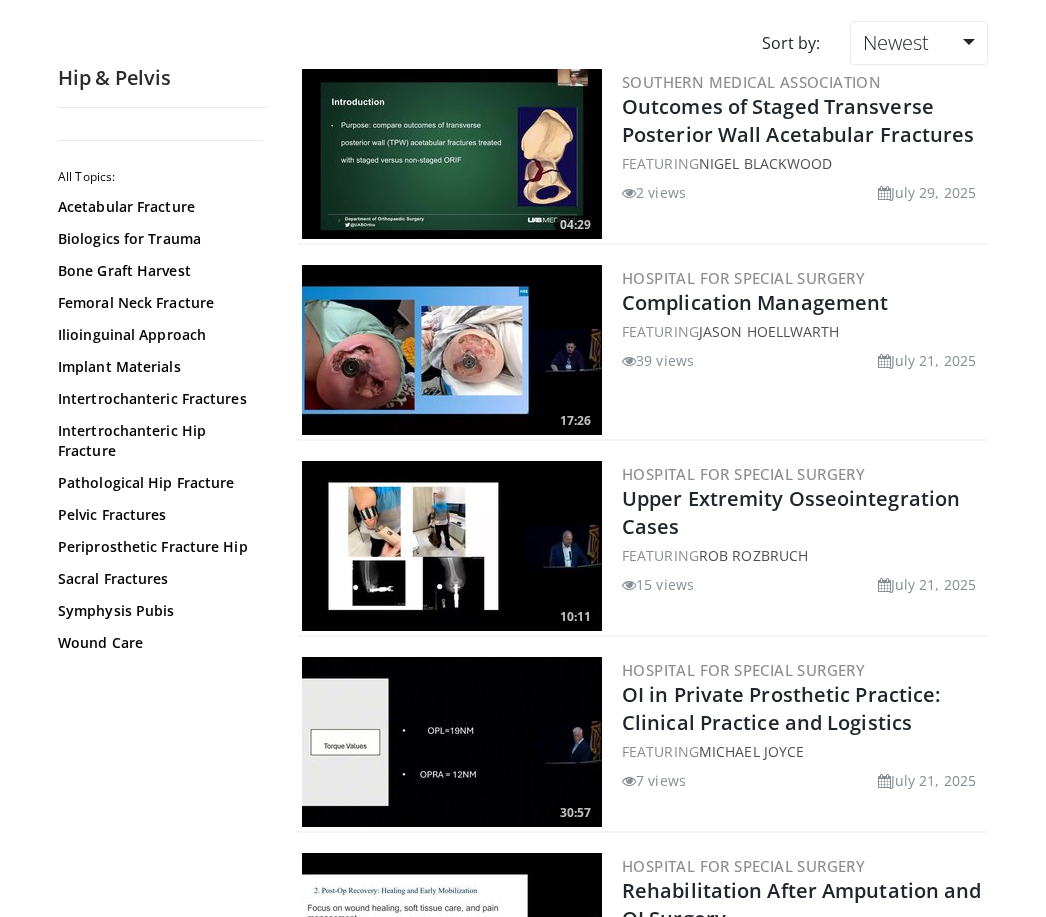 scroll, scrollTop: 0, scrollLeft: 0, axis: both 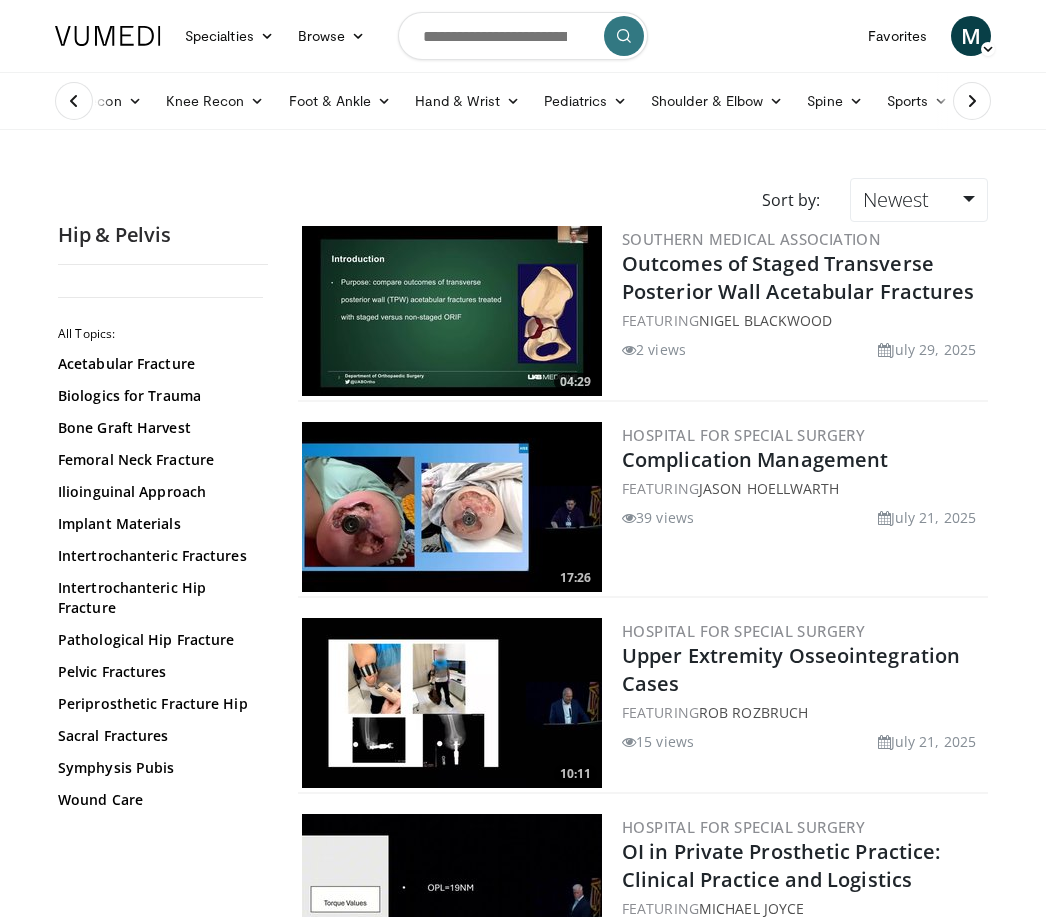 click on "Shoulder & Elbow" at bounding box center (717, 101) 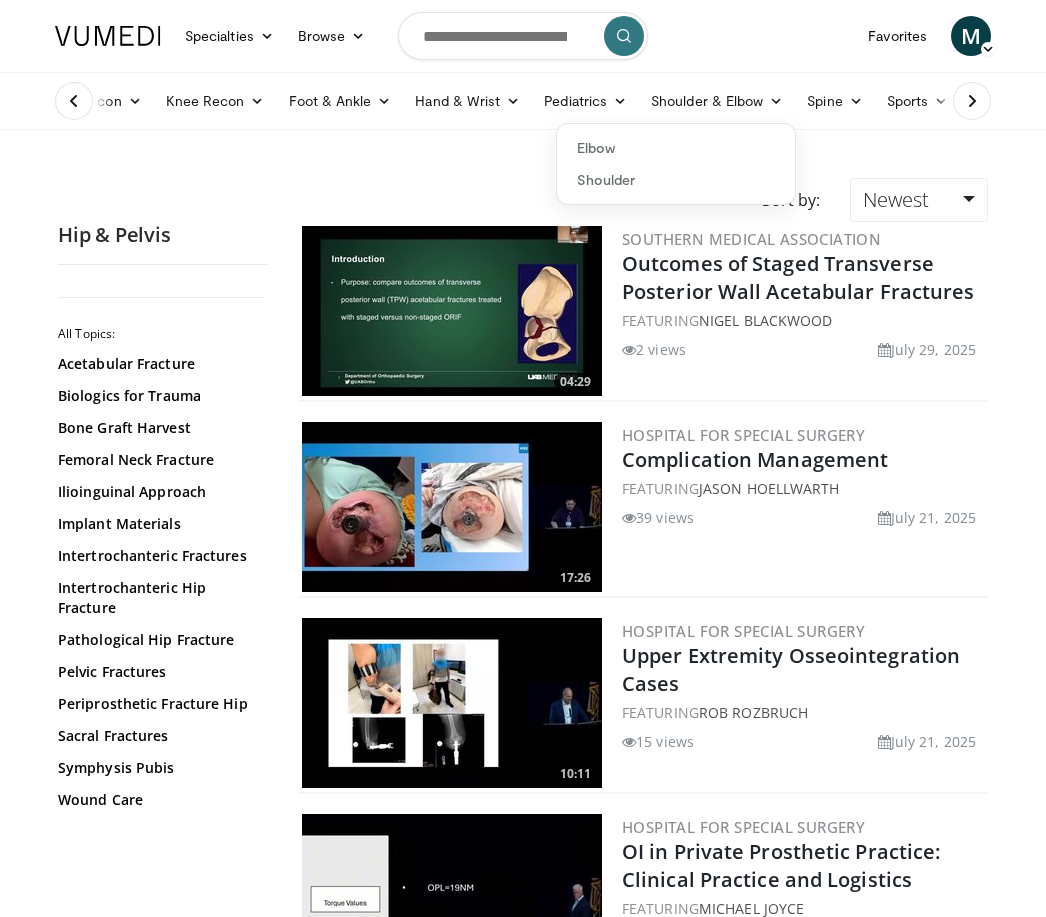 click on "Elbow" at bounding box center (676, 148) 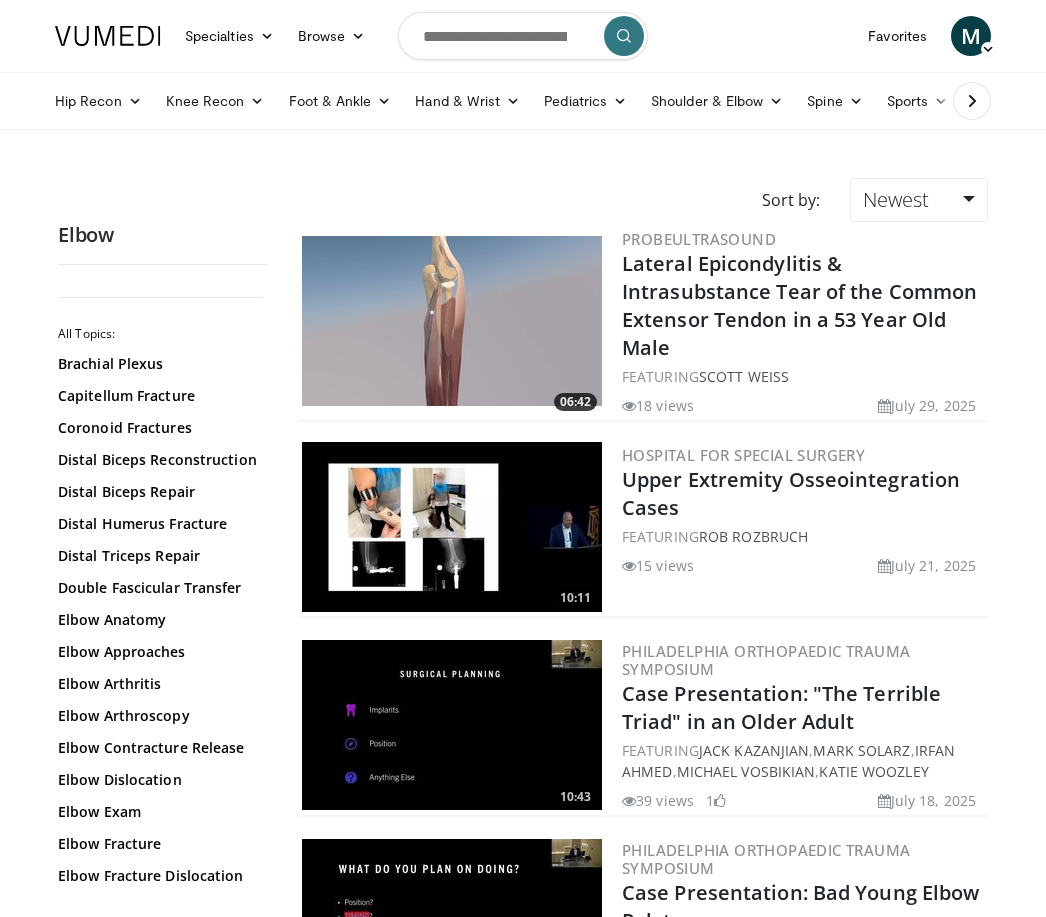scroll, scrollTop: 0, scrollLeft: 0, axis: both 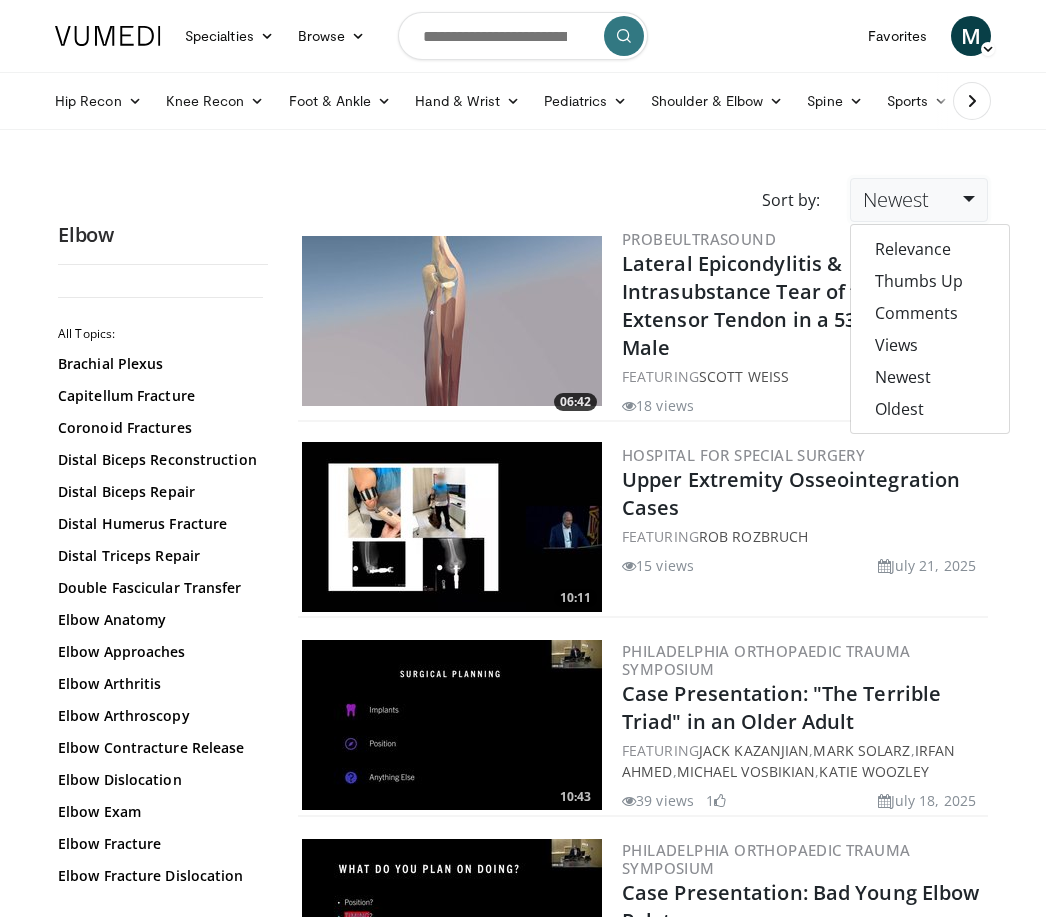 click on "Views" at bounding box center (930, 345) 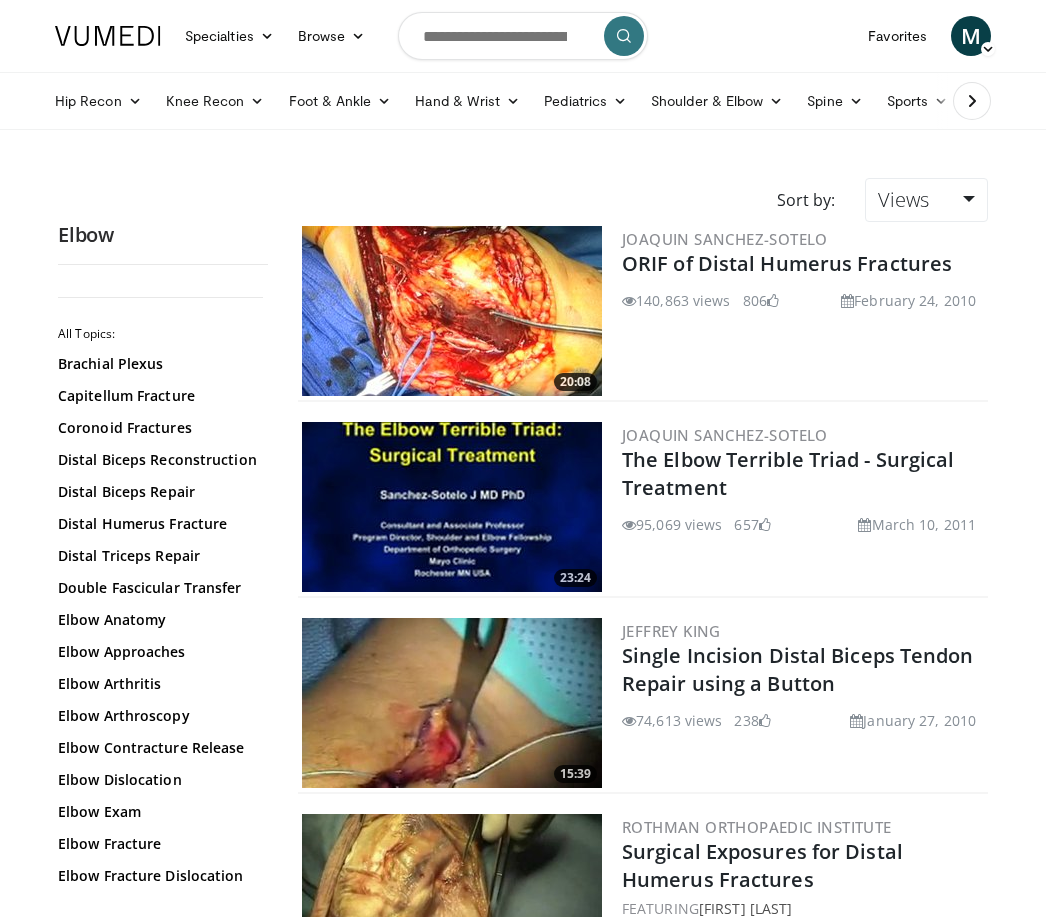 scroll, scrollTop: 0, scrollLeft: 0, axis: both 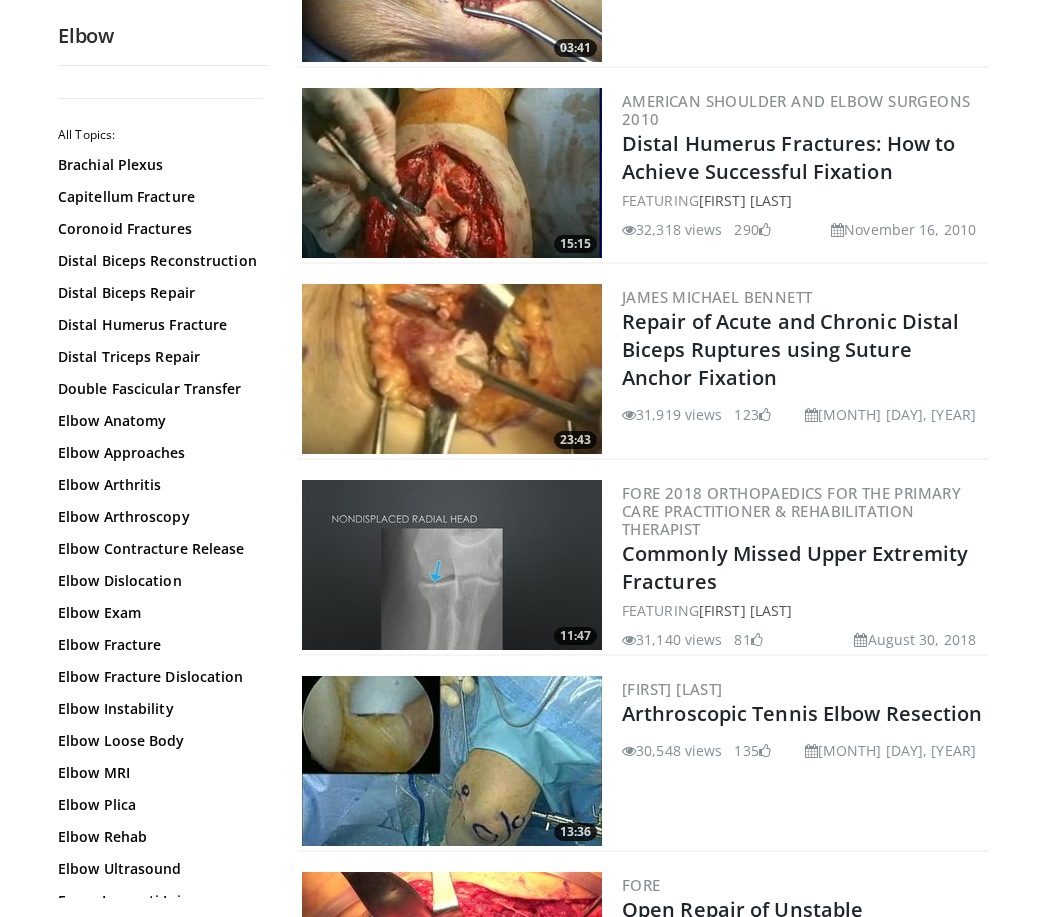 click on "[NUMBER] views
American Shoulder and Elbow Surgeons [YEAR]
Distal Humerus Fractures: How to Achieve Successful Fixation
FEATURING
[FIRST] [LAST]
[NUMBER] views
[MONTH] [DAY], [YEAR]
[NUMBER]" at bounding box center (643, 174) 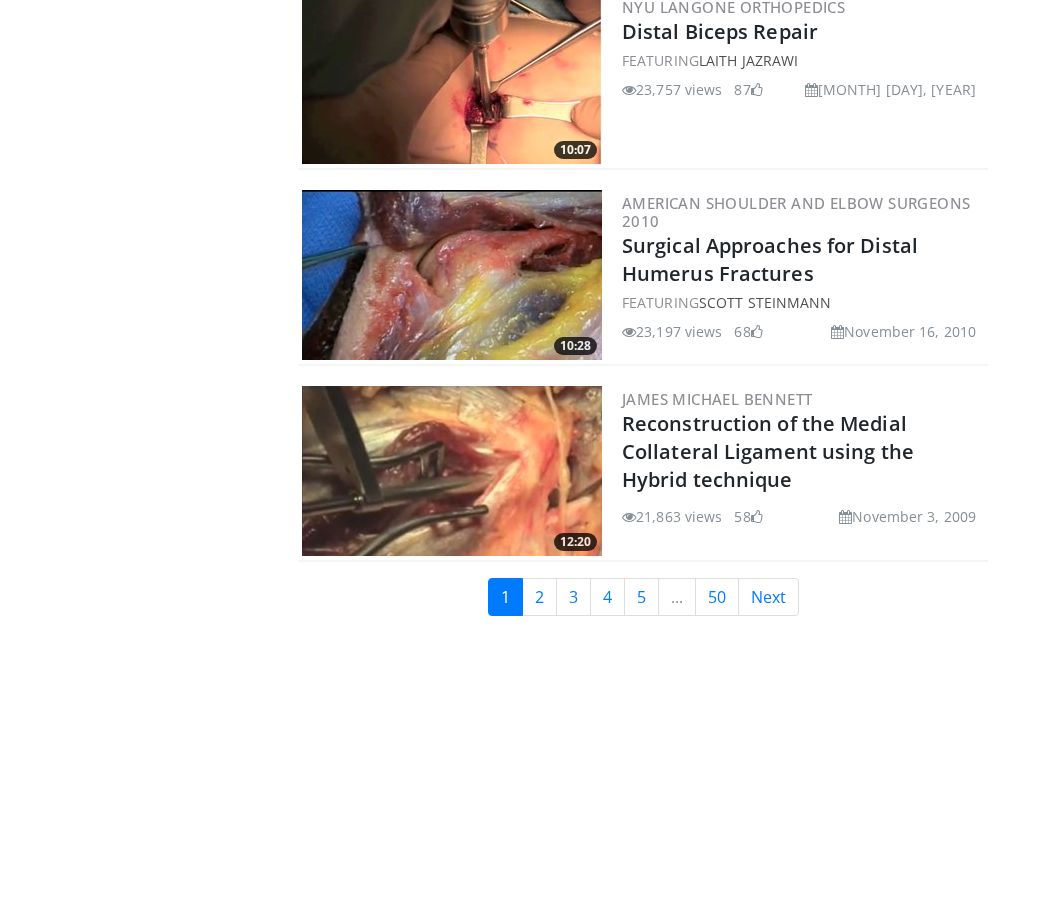 scroll, scrollTop: 4542, scrollLeft: 0, axis: vertical 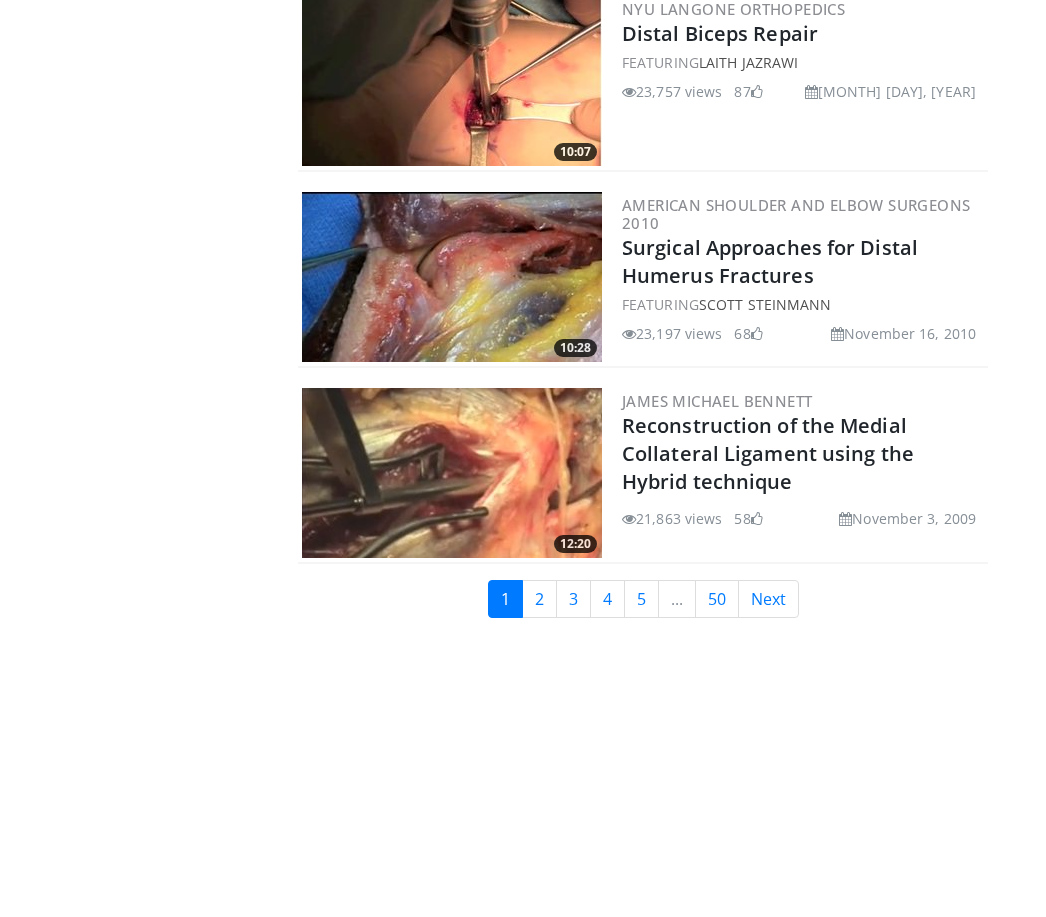 click on "Reconstruction of the Medial Collateral Ligament using the Hybrid technique" at bounding box center (768, 453) 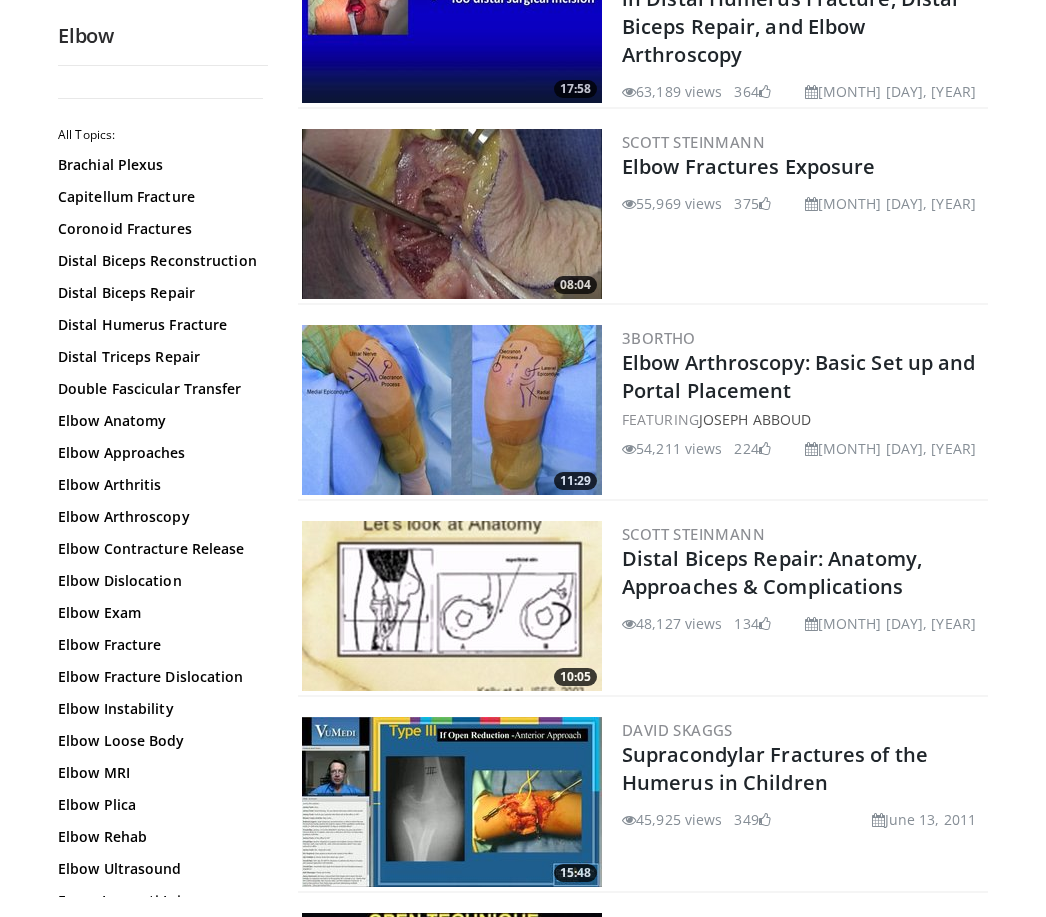 scroll, scrollTop: 0, scrollLeft: 0, axis: both 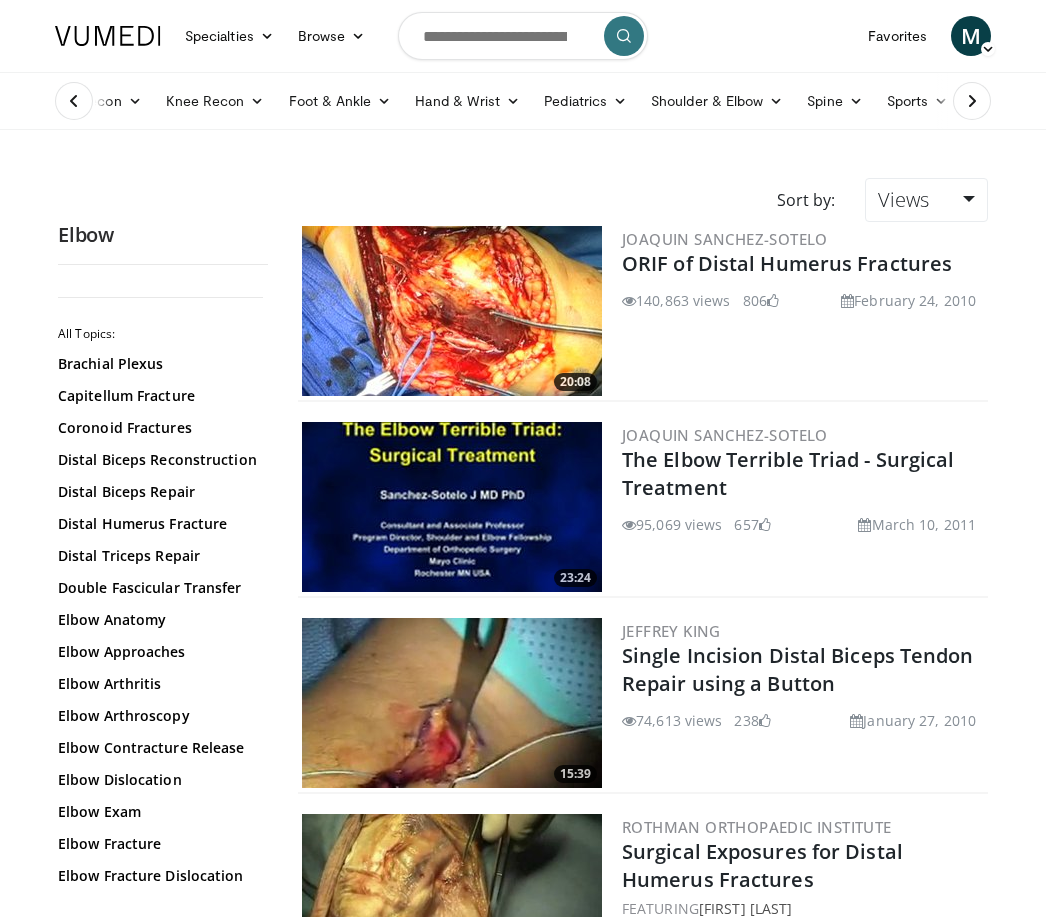 click on "Sports" at bounding box center [918, 101] 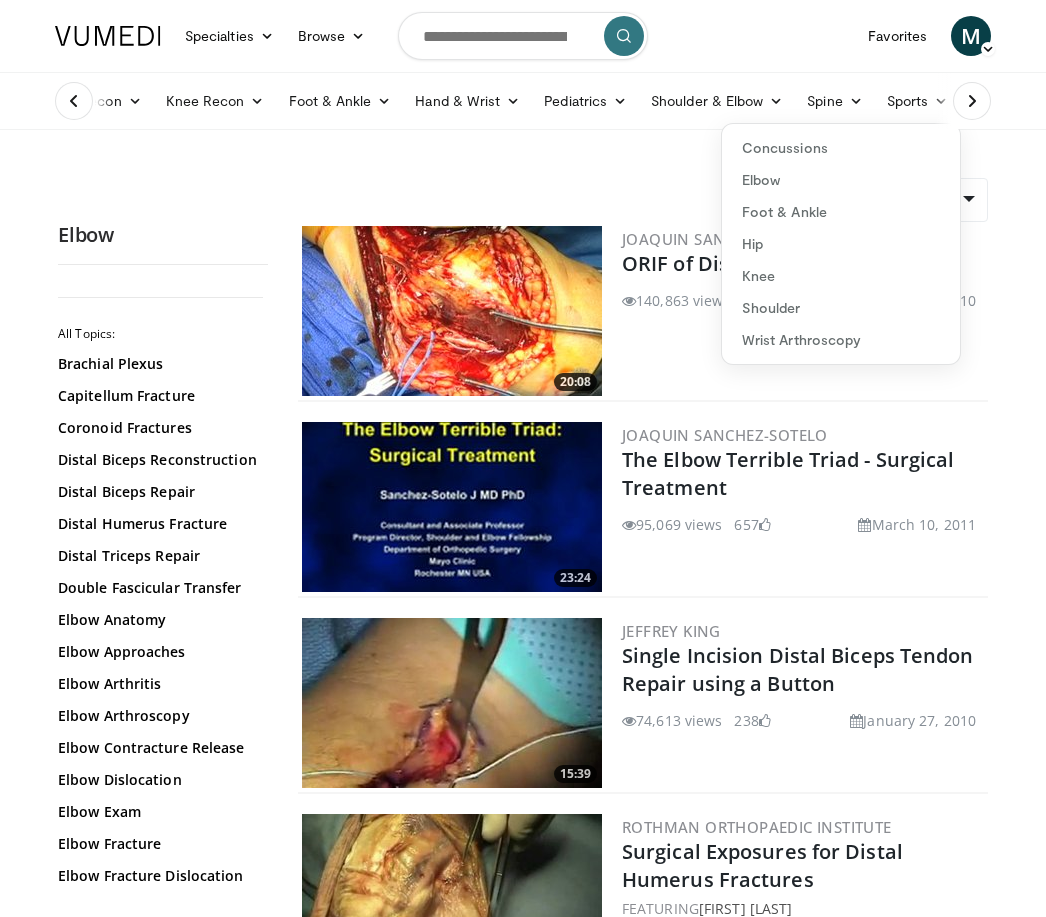 click on "Shoulder" at bounding box center [841, 308] 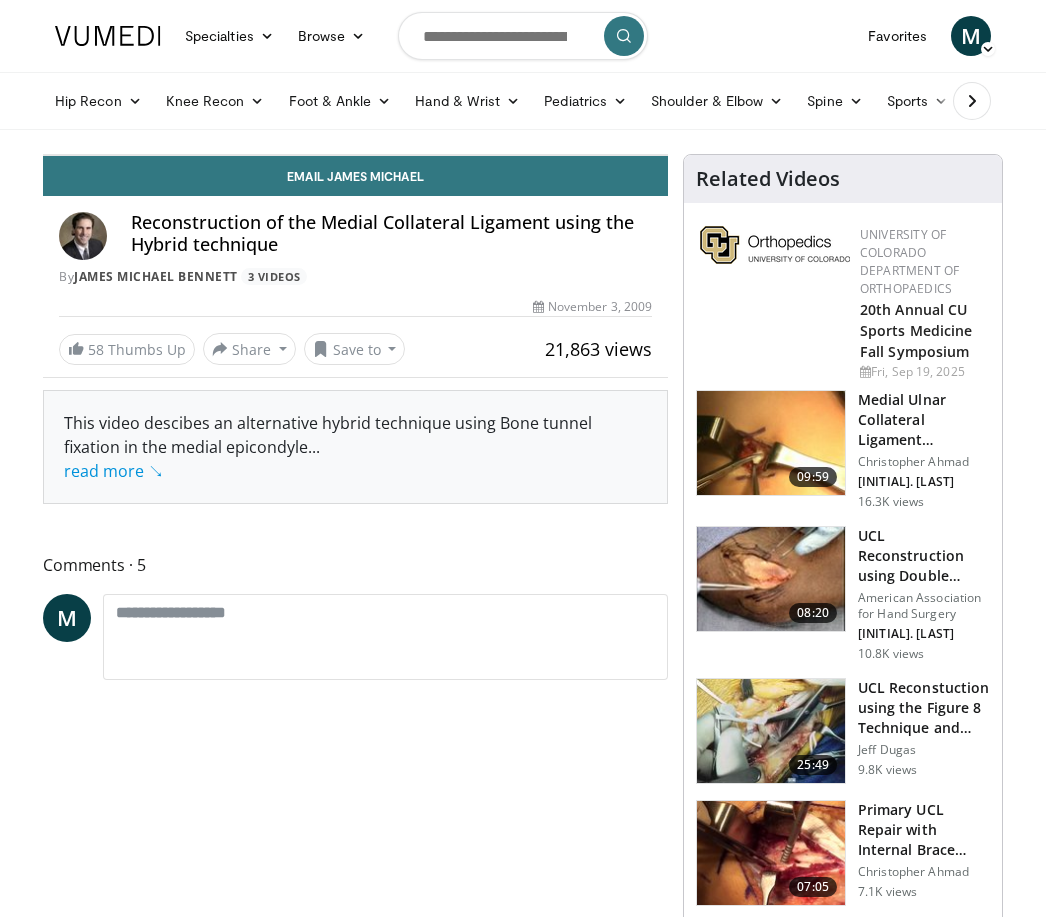 scroll, scrollTop: 0, scrollLeft: 0, axis: both 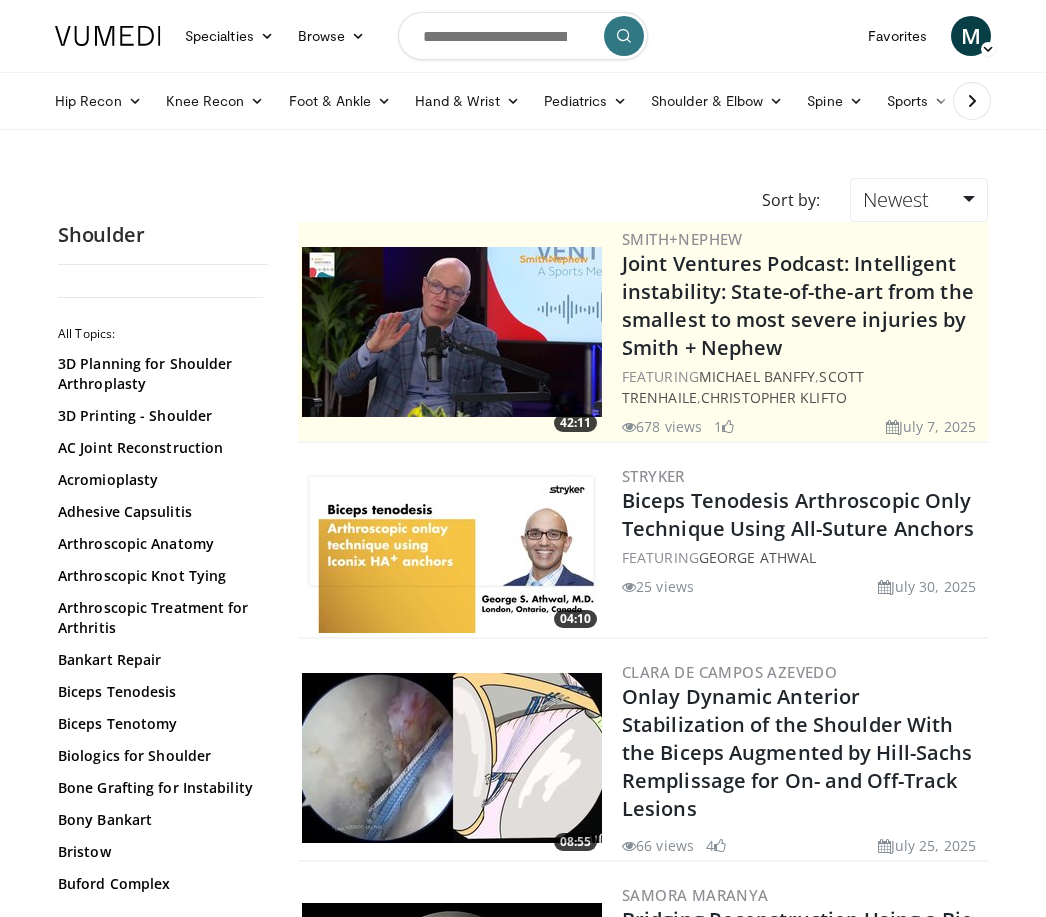 click on "Newest" at bounding box center [896, 199] 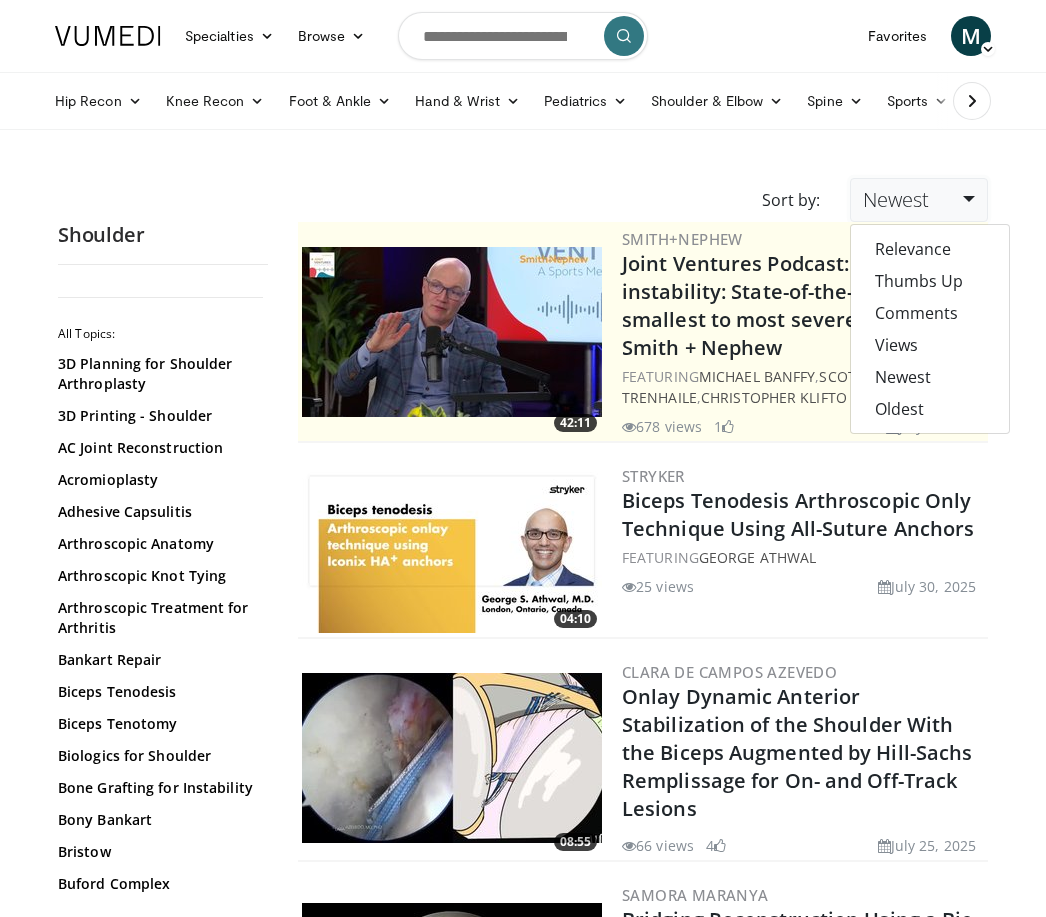 click on "Views" at bounding box center [930, 345] 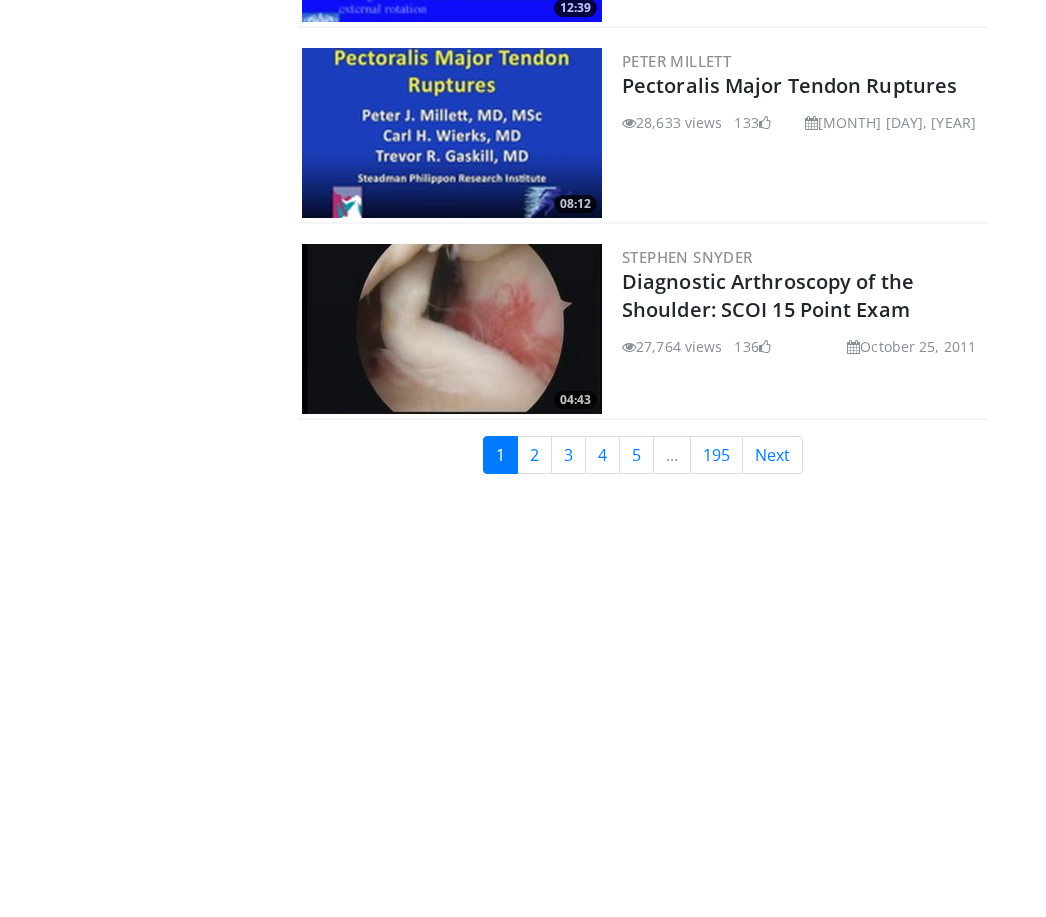 scroll, scrollTop: 4926, scrollLeft: 0, axis: vertical 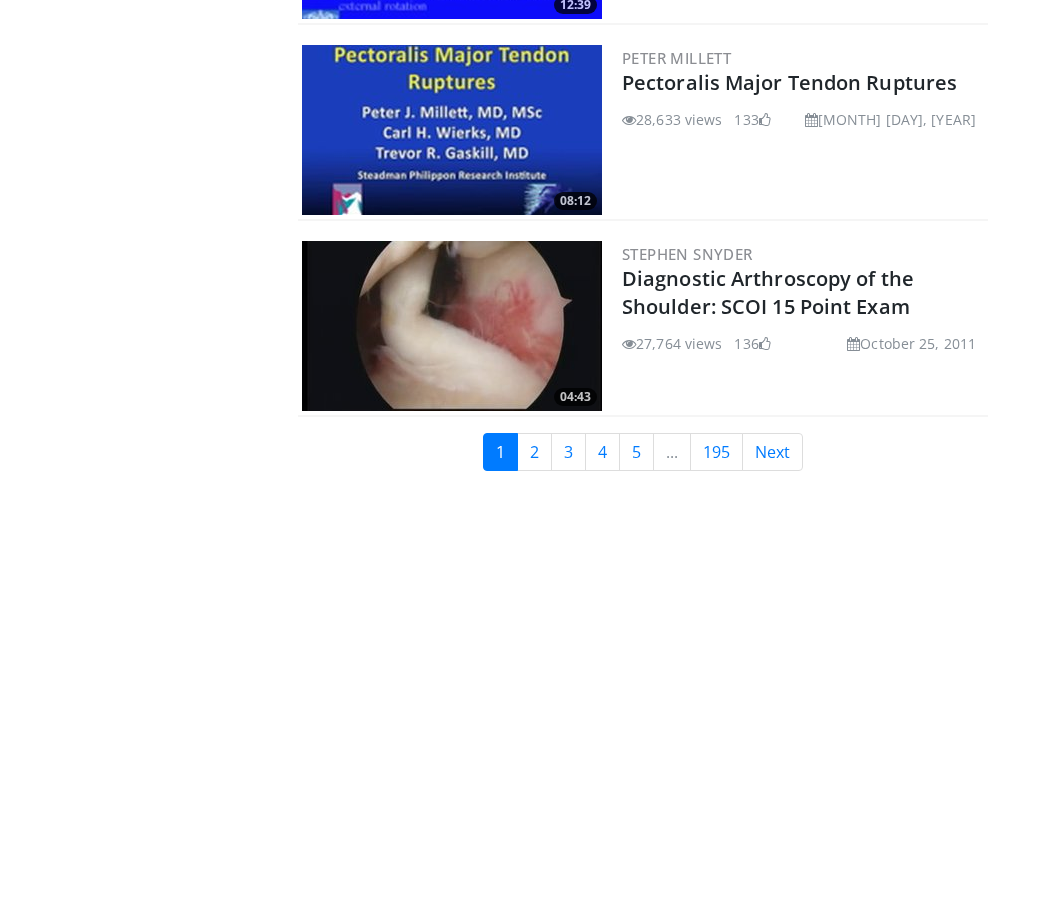 click on "2" at bounding box center [534, 452] 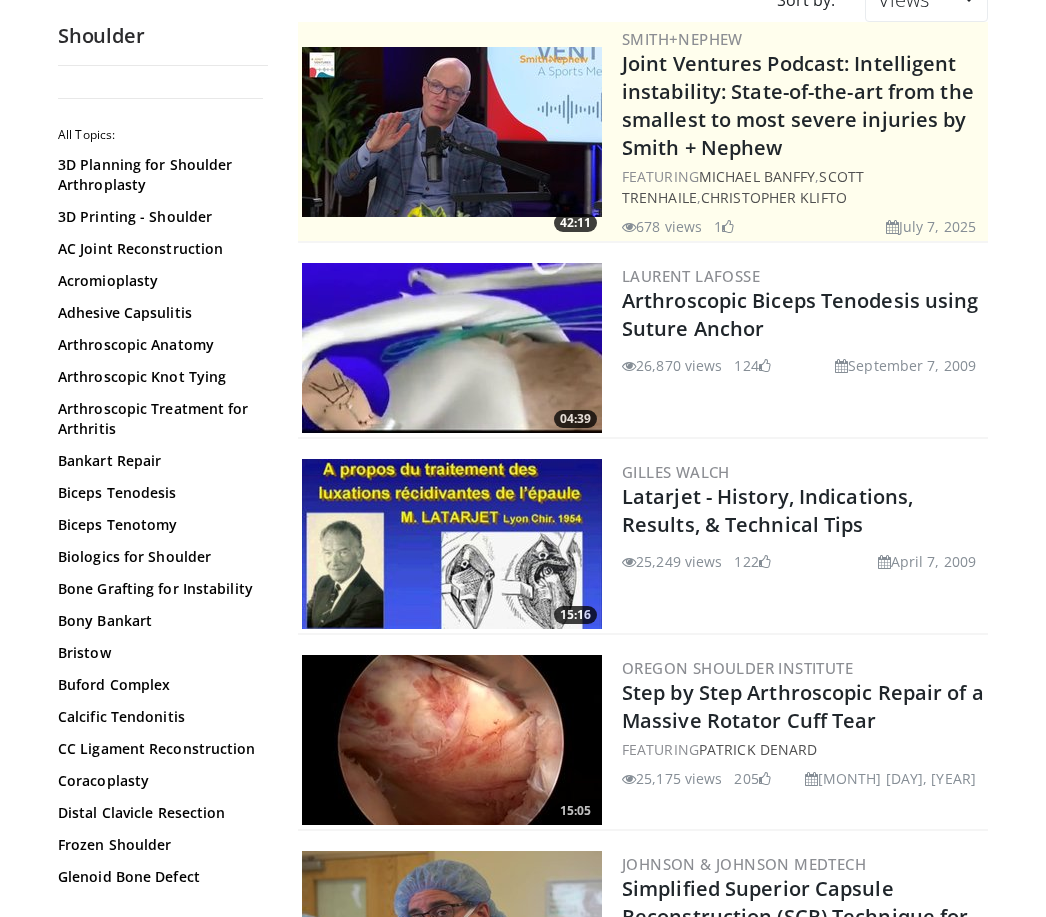 scroll, scrollTop: 234, scrollLeft: 0, axis: vertical 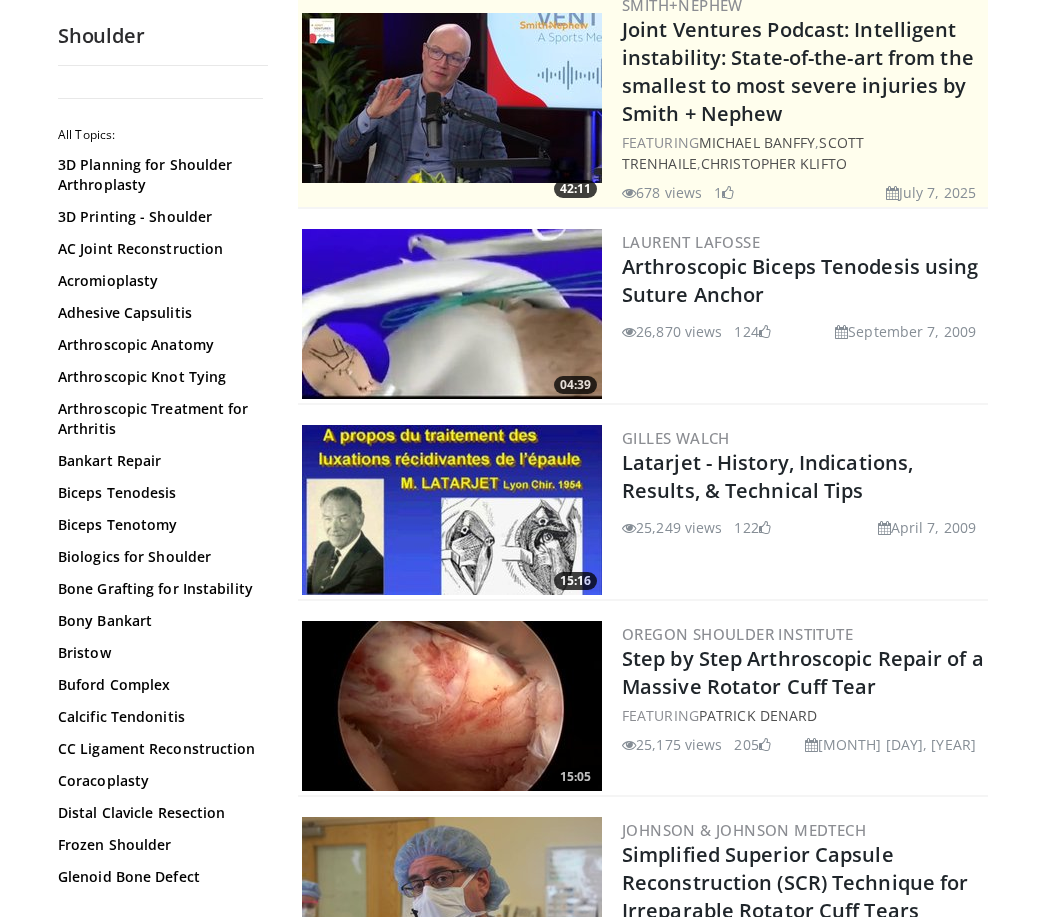 click on "Arthroscopic Biceps Tenodesis using Suture Anchor" at bounding box center (800, 280) 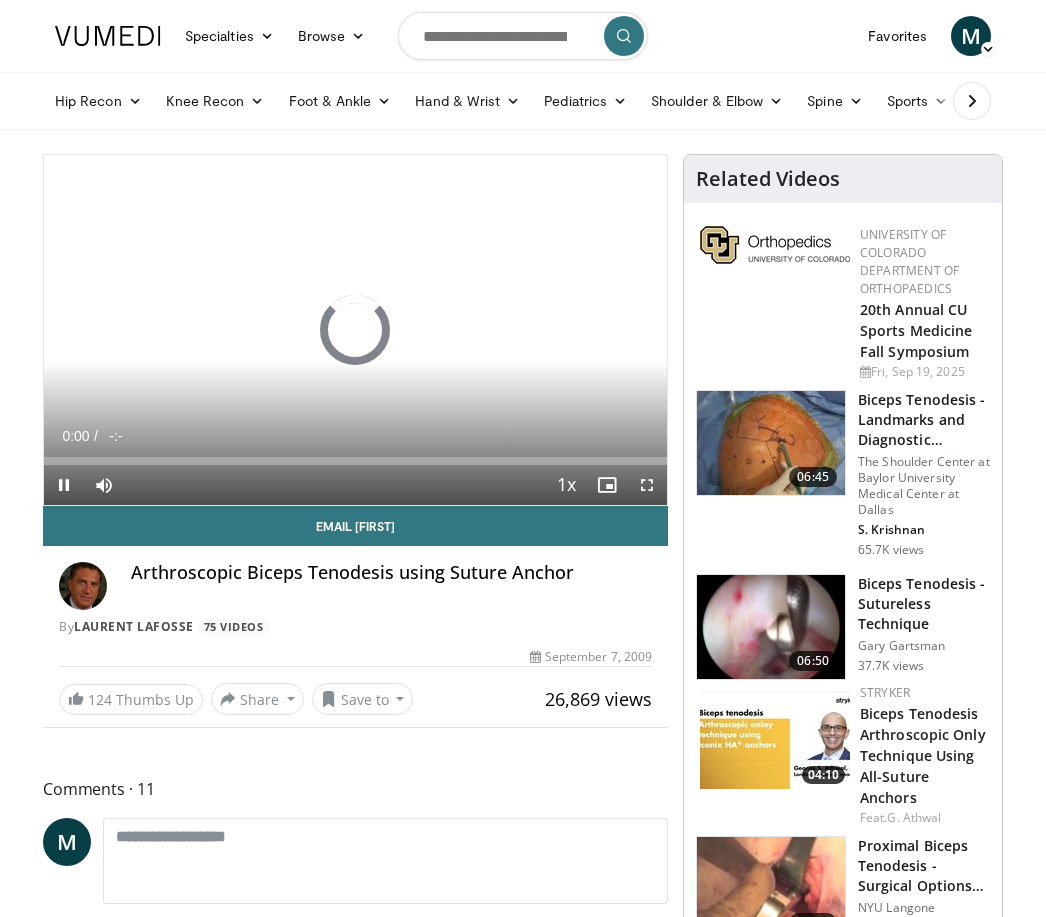 scroll, scrollTop: 0, scrollLeft: 0, axis: both 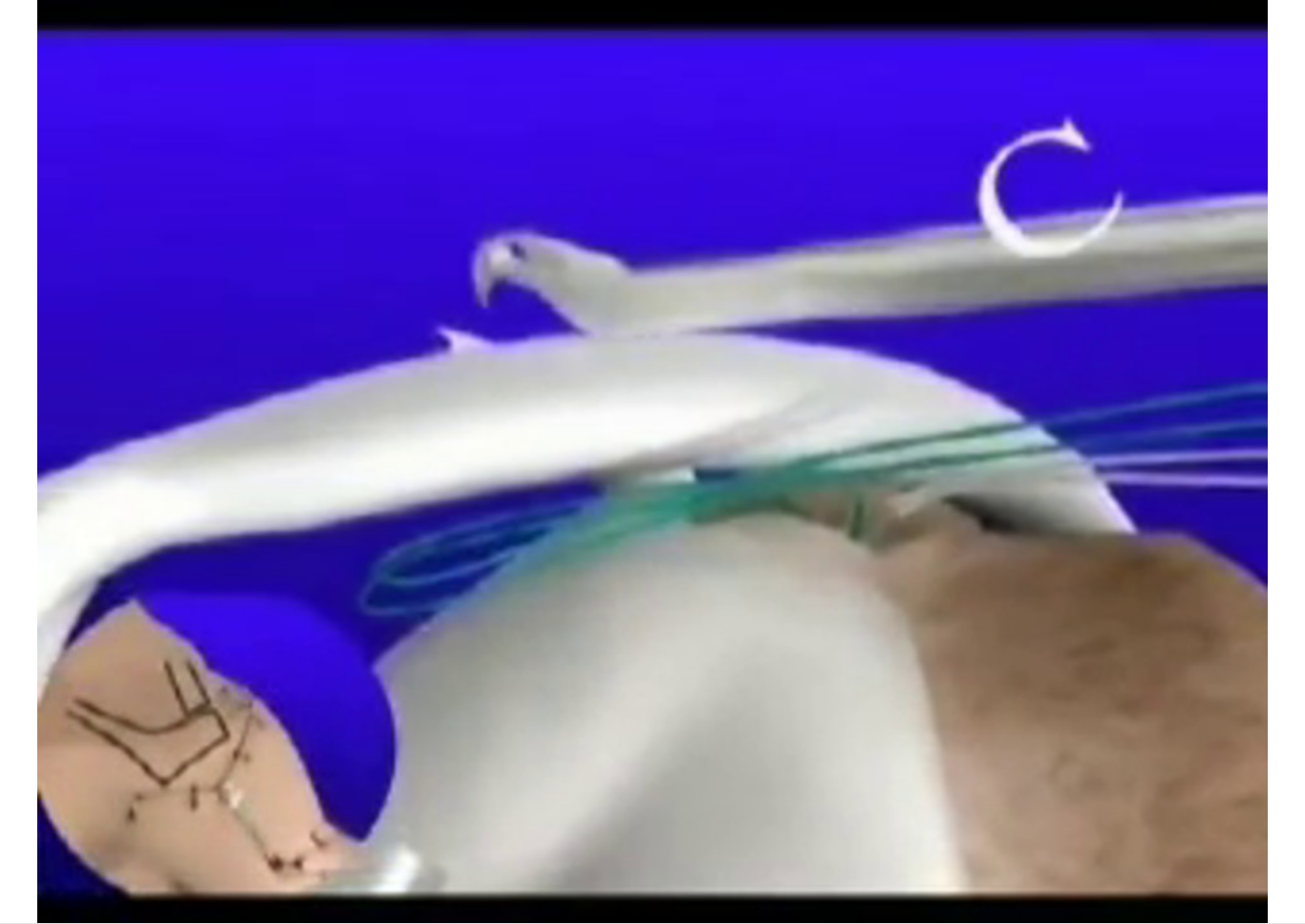 click on "10 seconds
Tap to unmute" at bounding box center (652, 462) 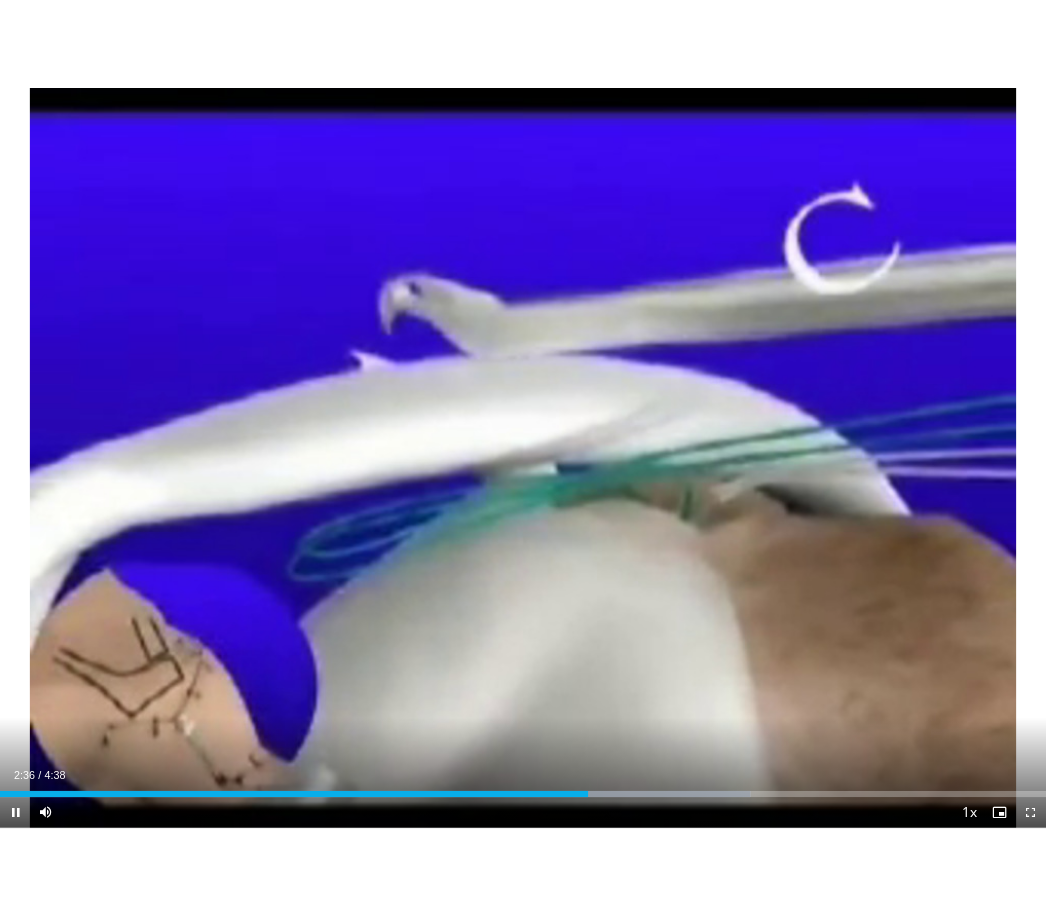 scroll, scrollTop: 0, scrollLeft: 0, axis: both 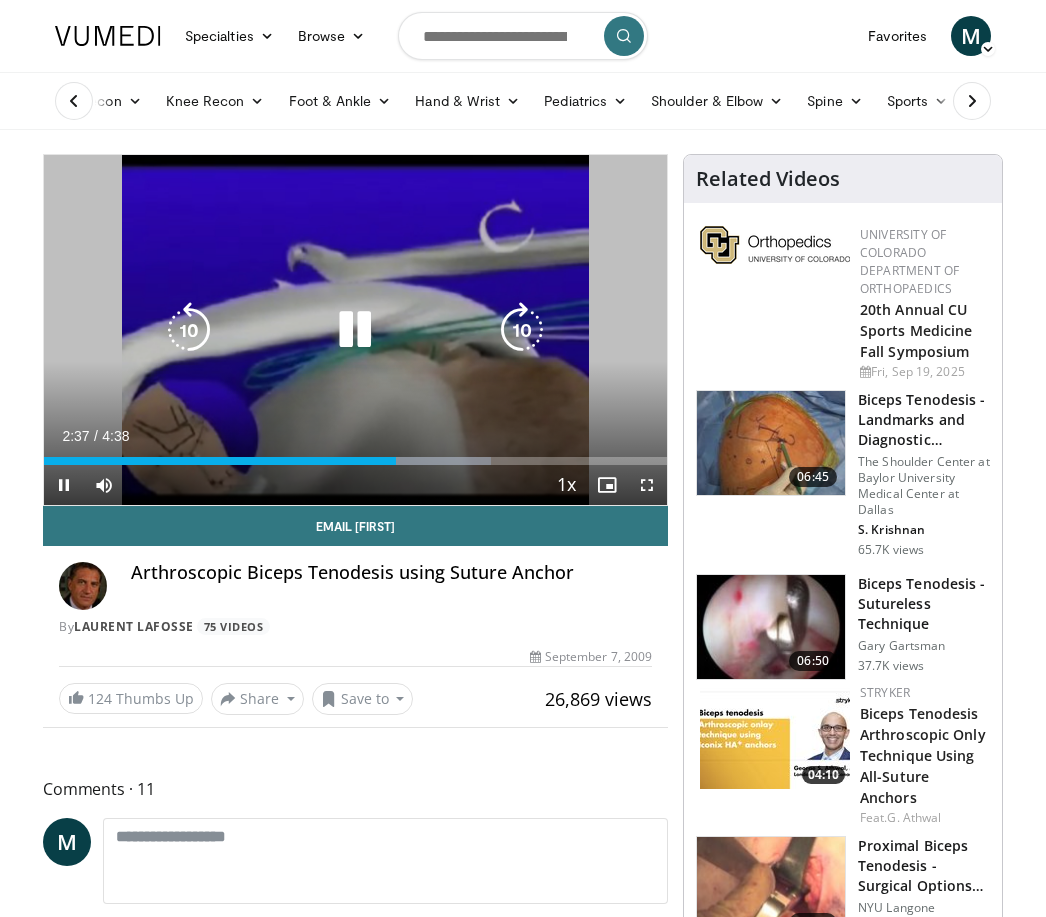 click on "Knee Recon" at bounding box center (215, 101) 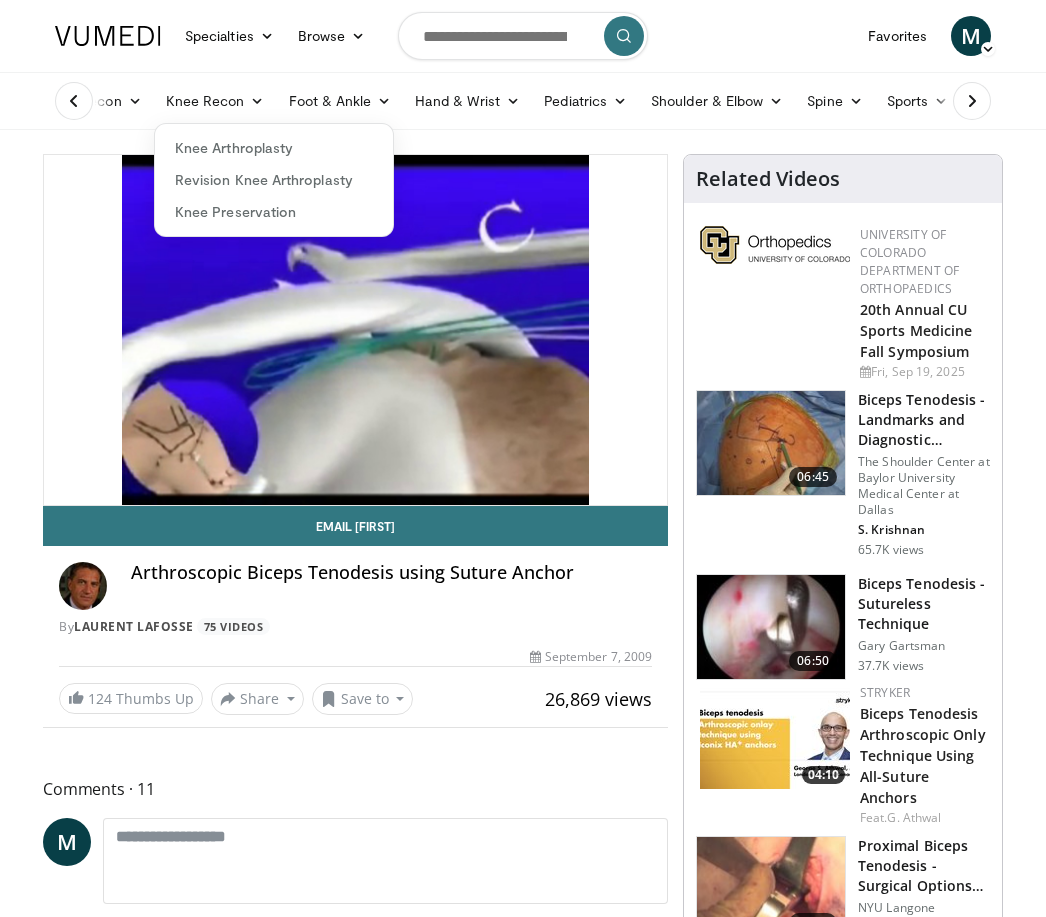 click on "Knee Arthroplasty" at bounding box center (274, 148) 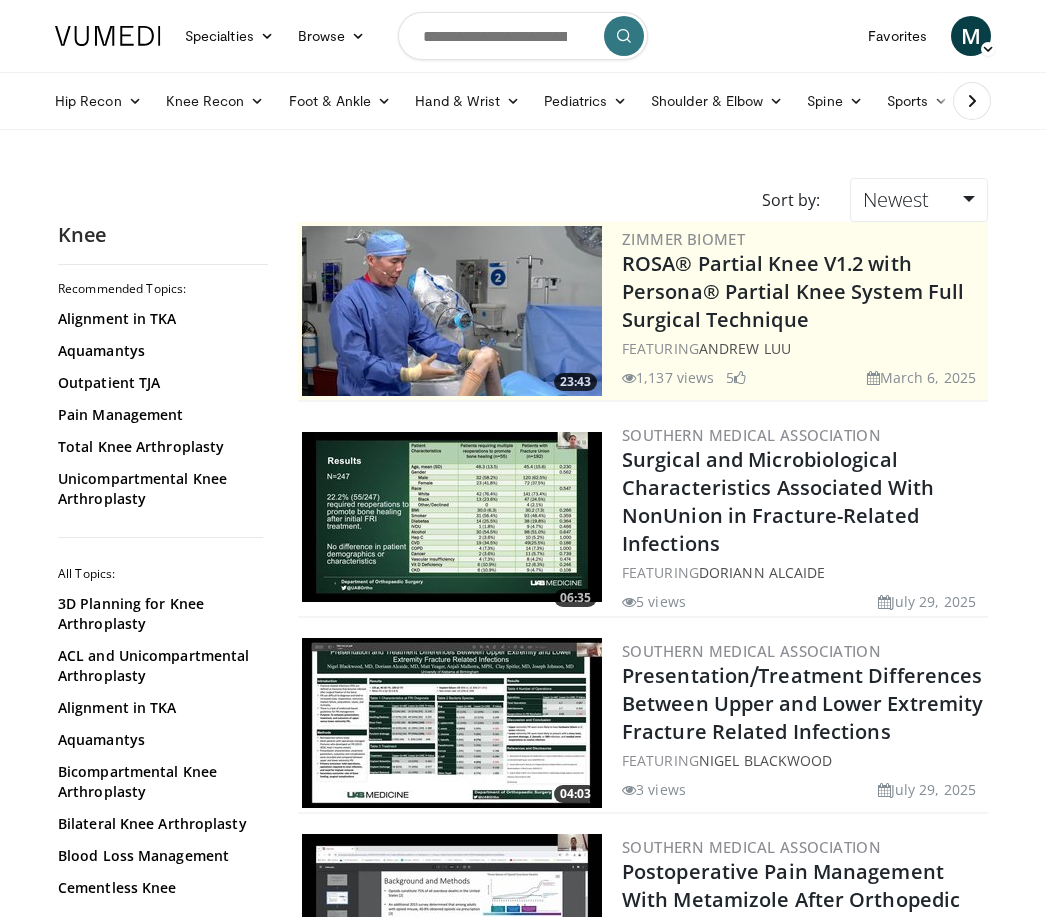 scroll, scrollTop: 0, scrollLeft: 0, axis: both 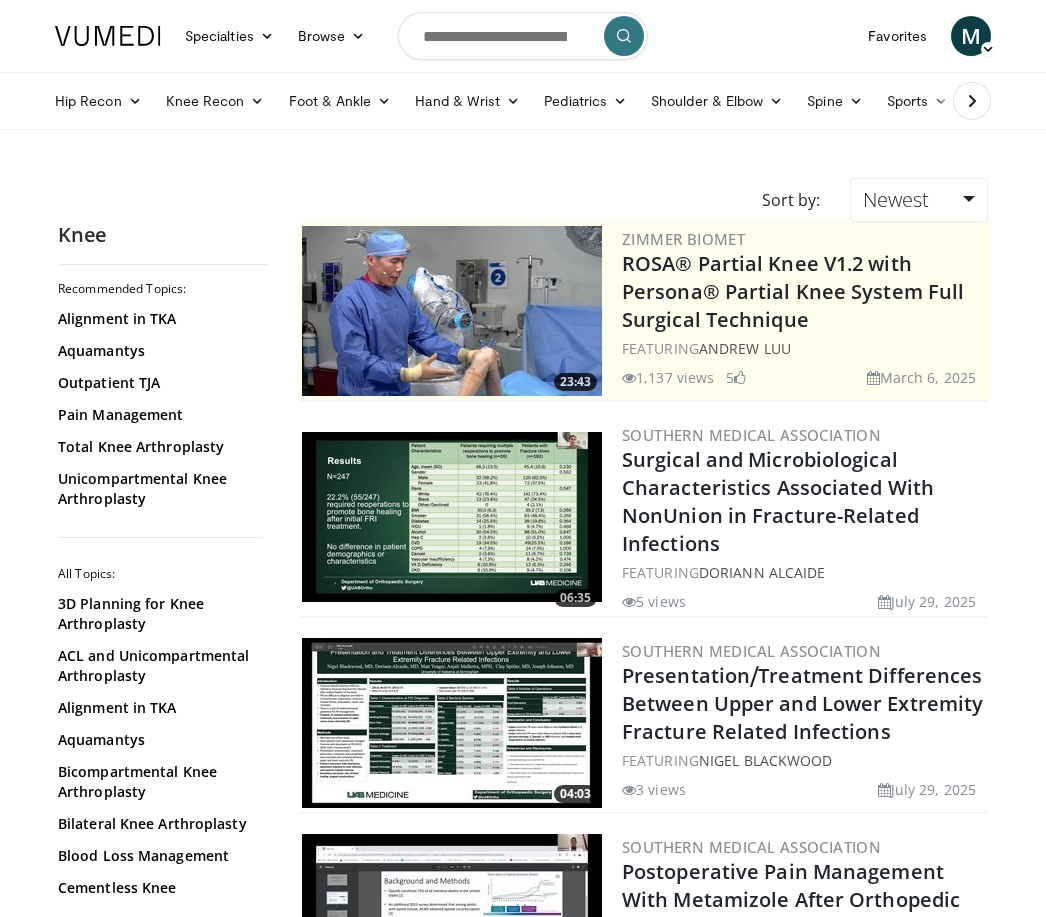 click on "Newest" at bounding box center [896, 199] 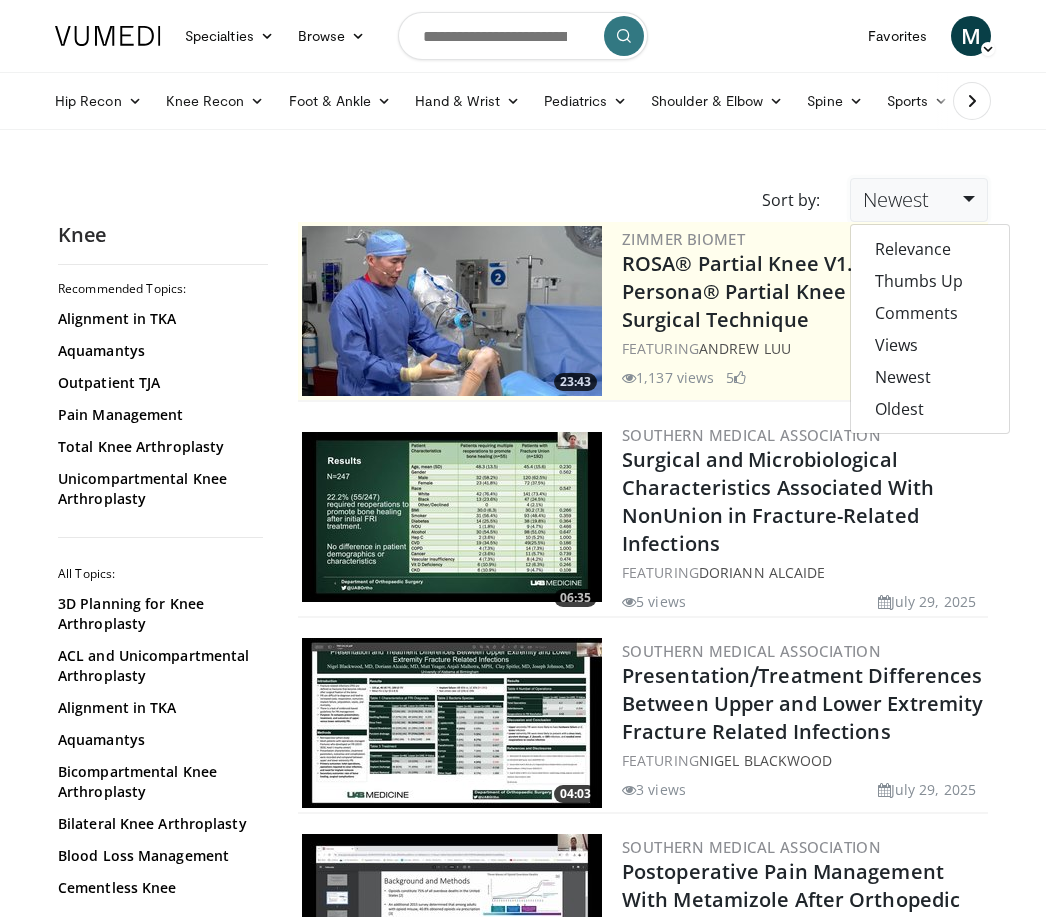 click on "Views" at bounding box center (930, 345) 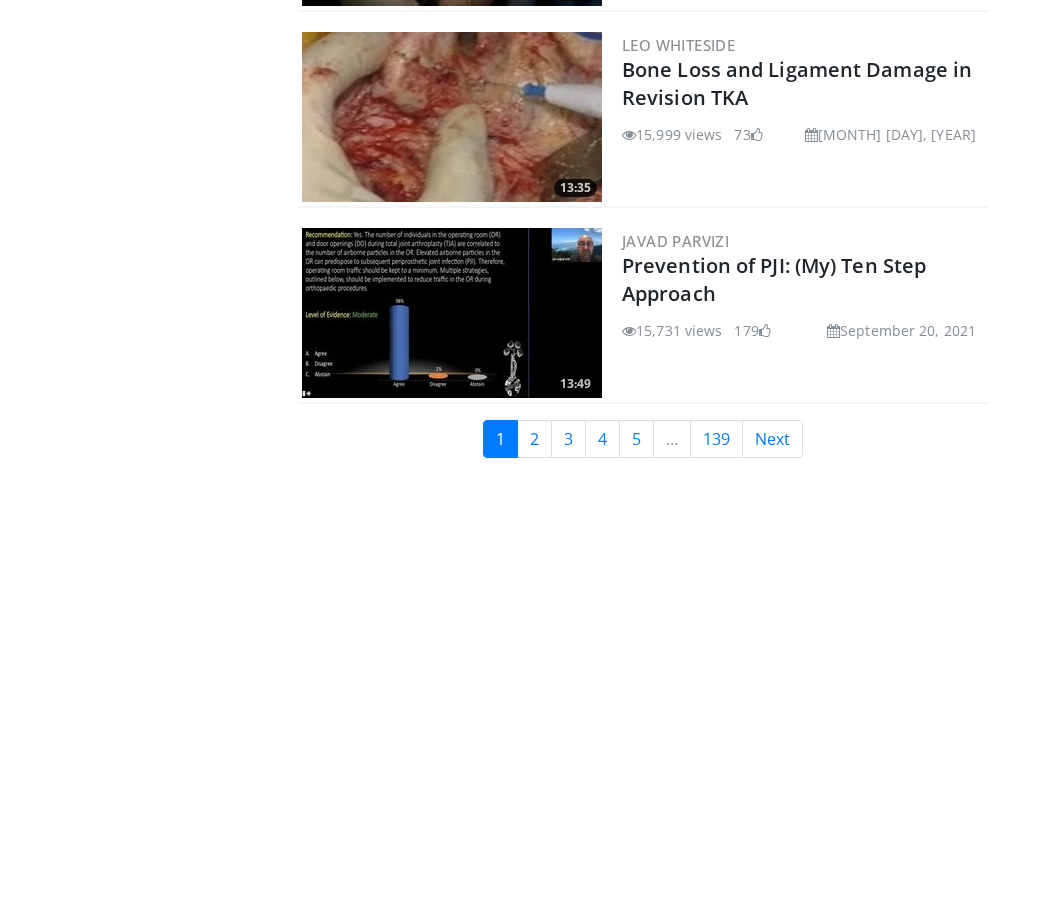 scroll, scrollTop: 4910, scrollLeft: 0, axis: vertical 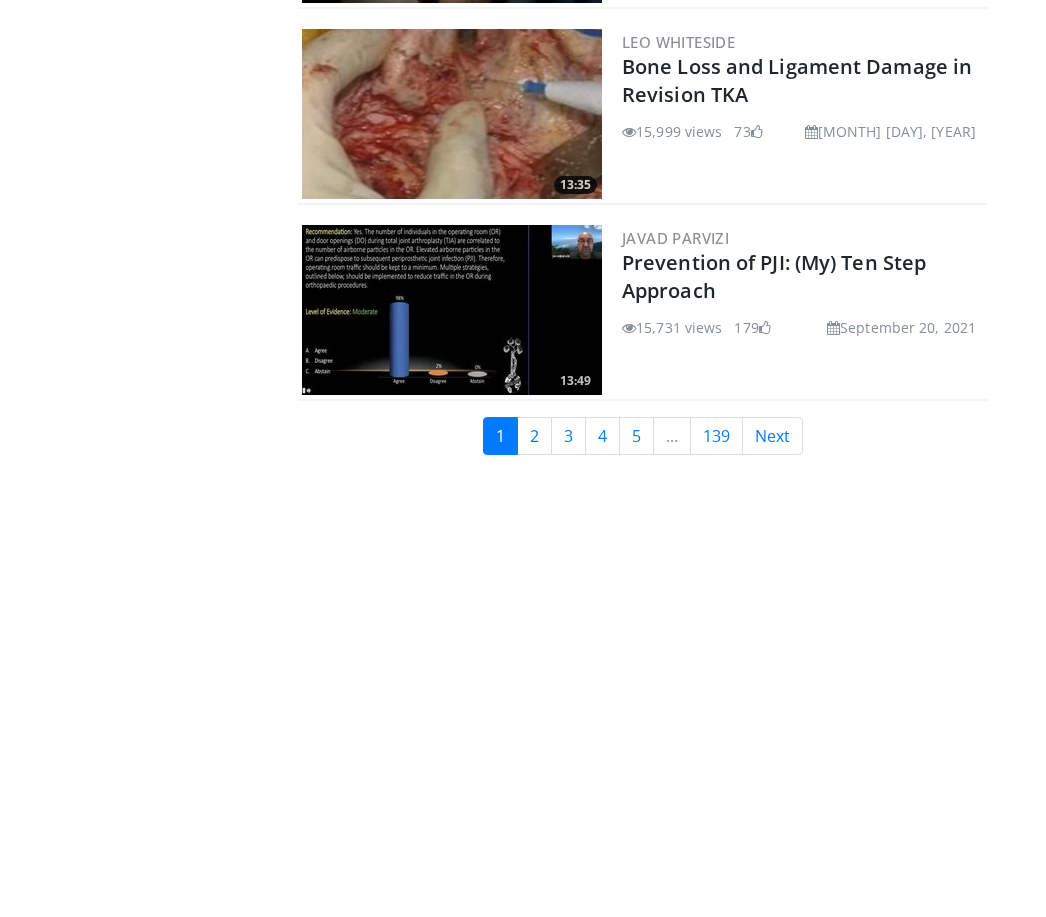 click on "3" at bounding box center (568, 437) 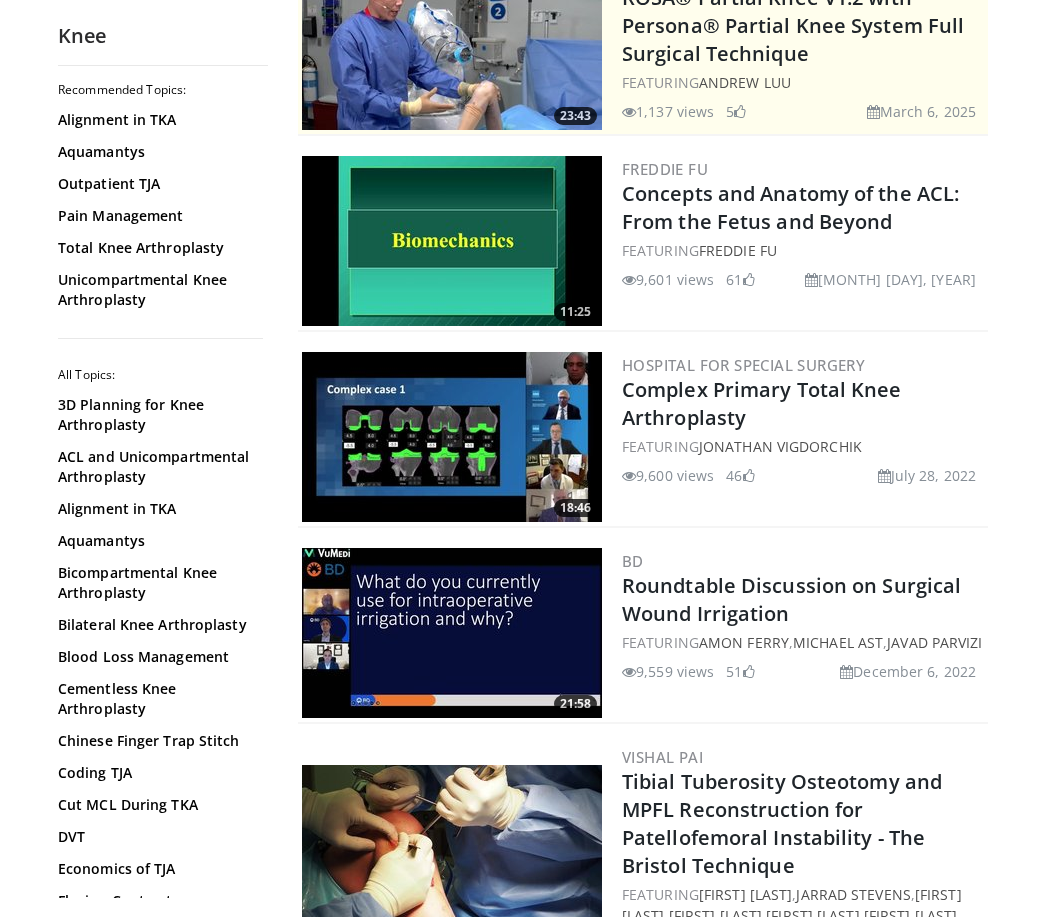 scroll, scrollTop: 442, scrollLeft: 0, axis: vertical 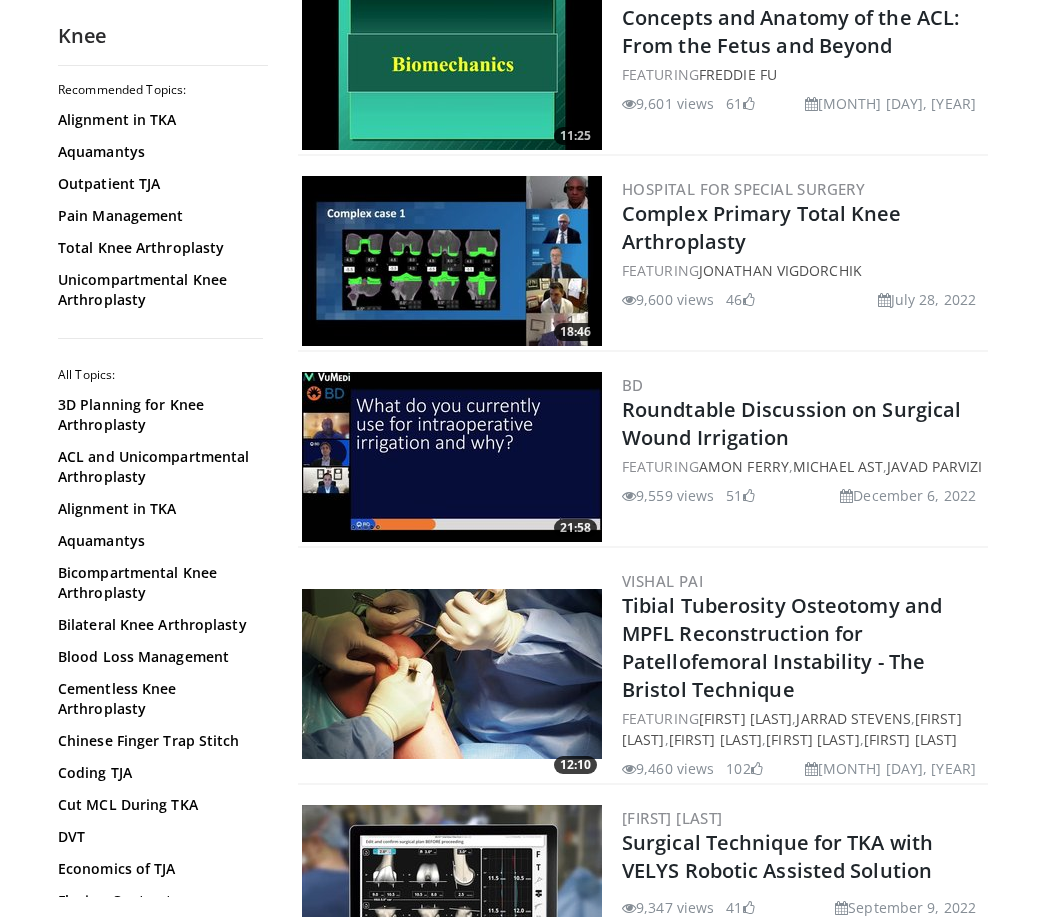 click on "Complex Primary Total Knee Arthroplasty" at bounding box center [762, 227] 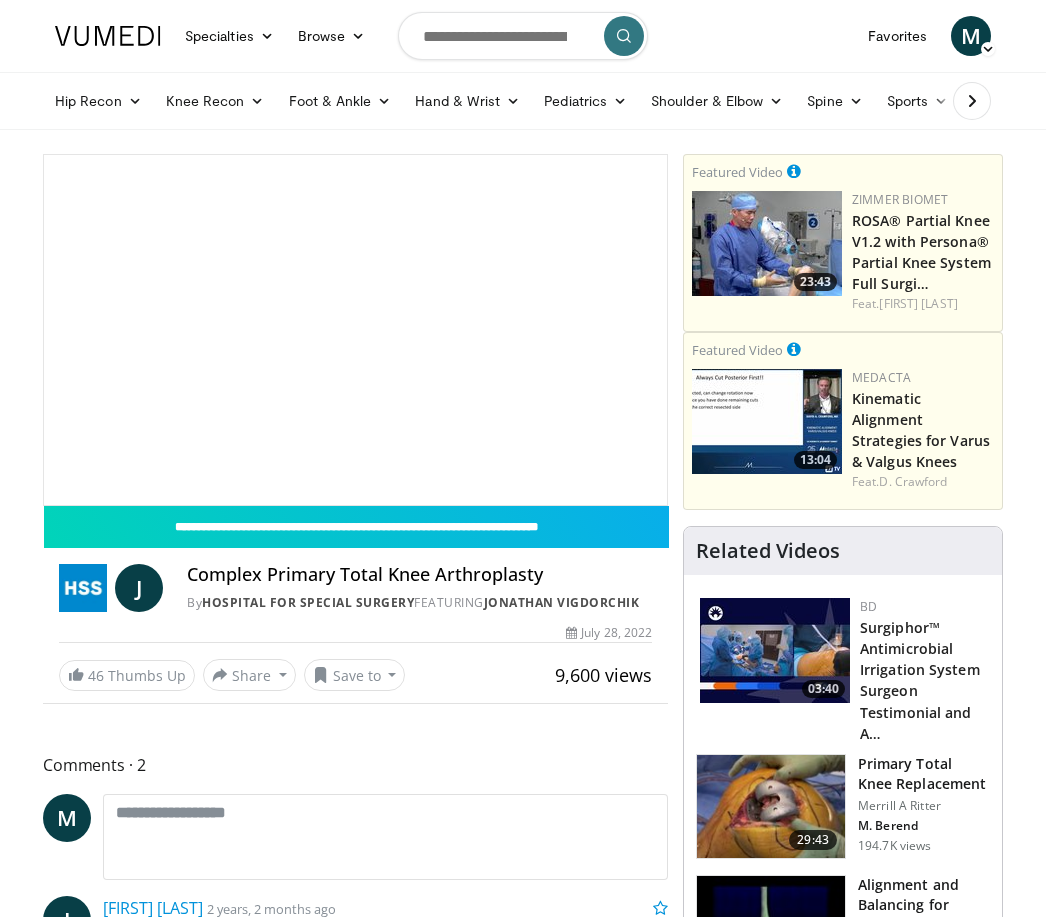 scroll, scrollTop: 0, scrollLeft: 0, axis: both 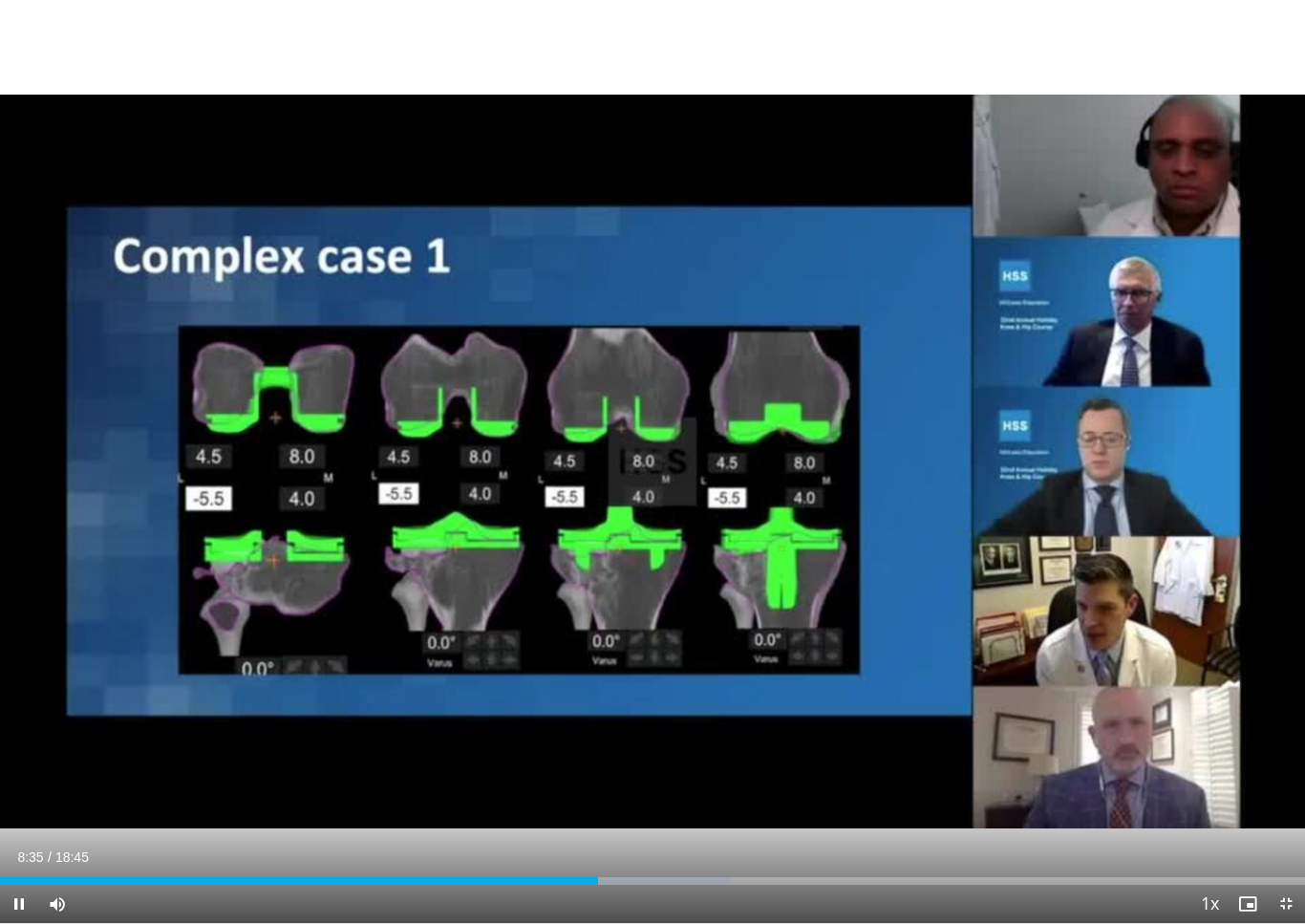 click at bounding box center [652, 462] 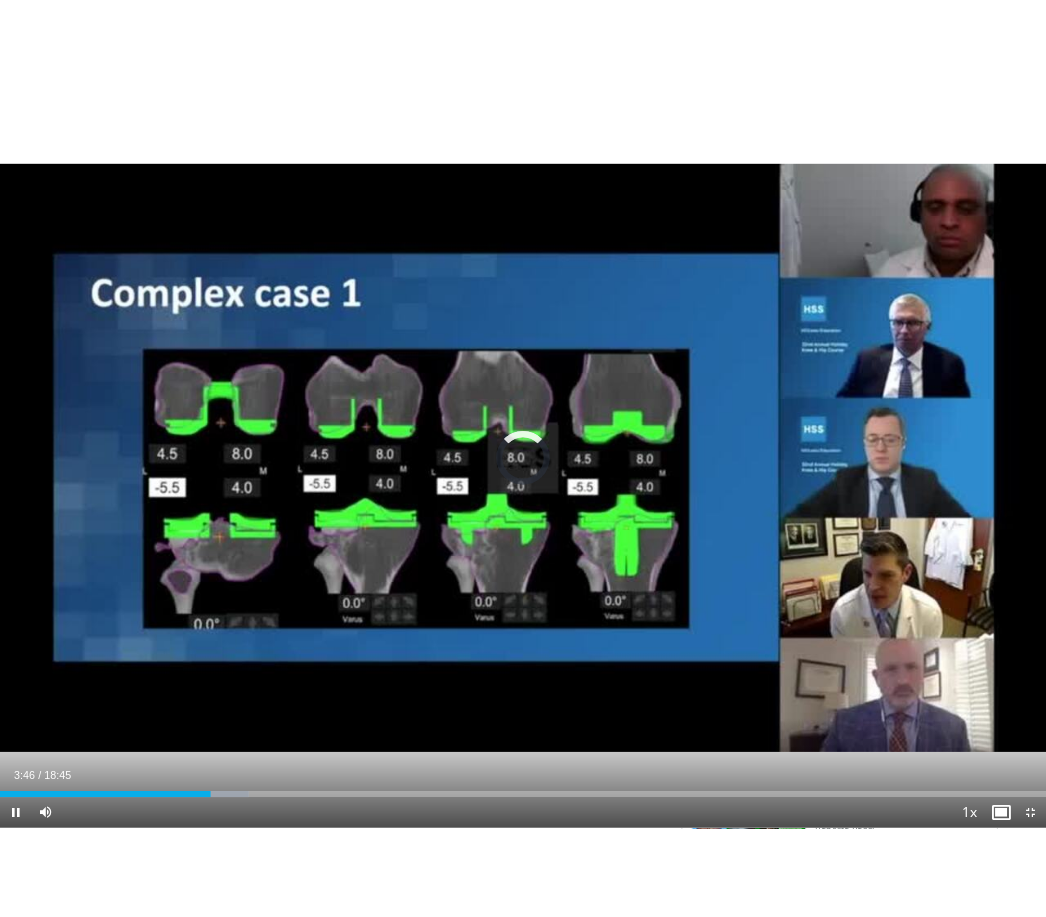 scroll, scrollTop: 0, scrollLeft: 0, axis: both 